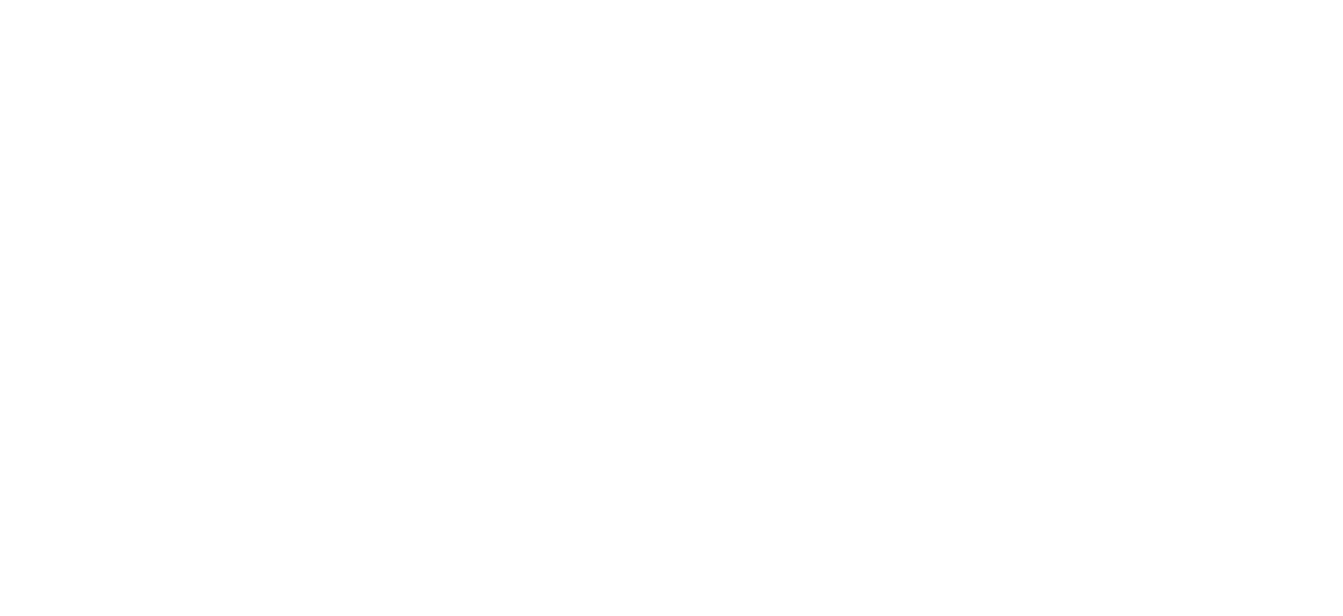 scroll, scrollTop: 0, scrollLeft: 0, axis: both 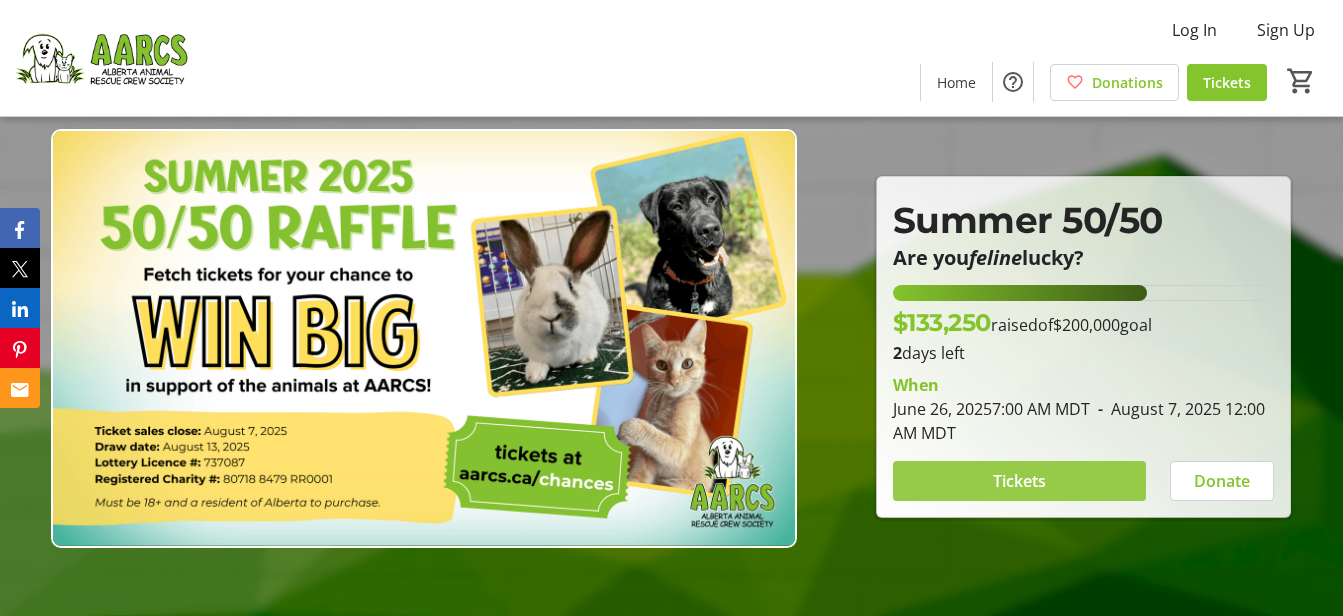 click at bounding box center [1020, 481] 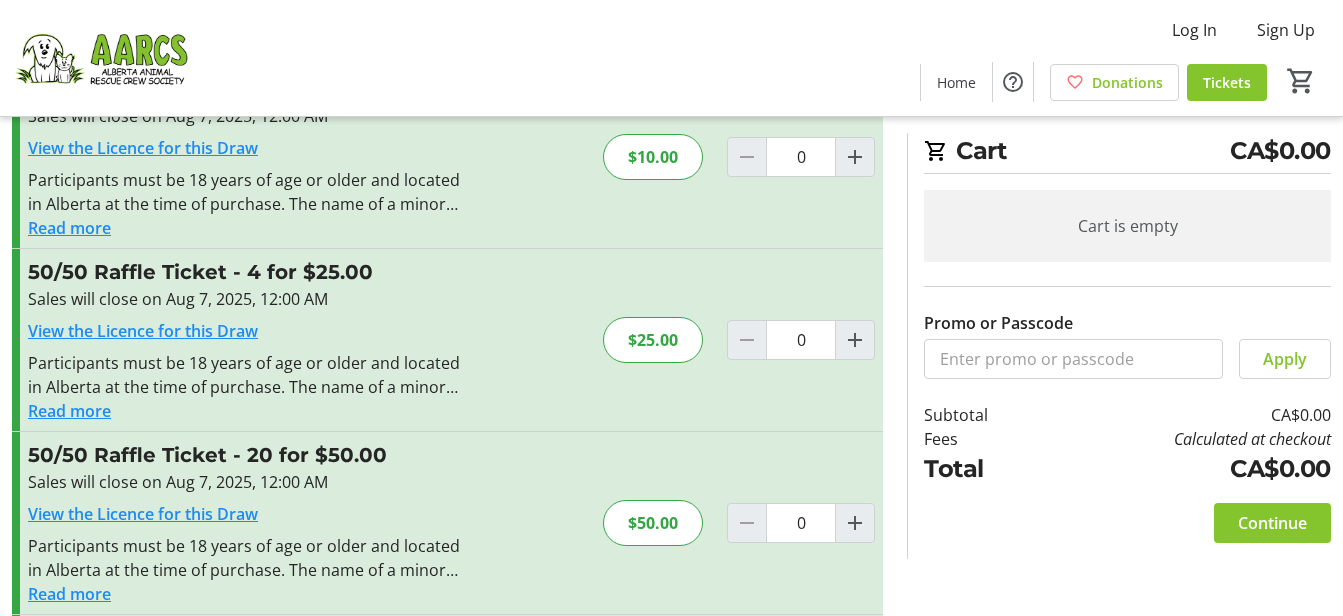 scroll, scrollTop: 300, scrollLeft: 0, axis: vertical 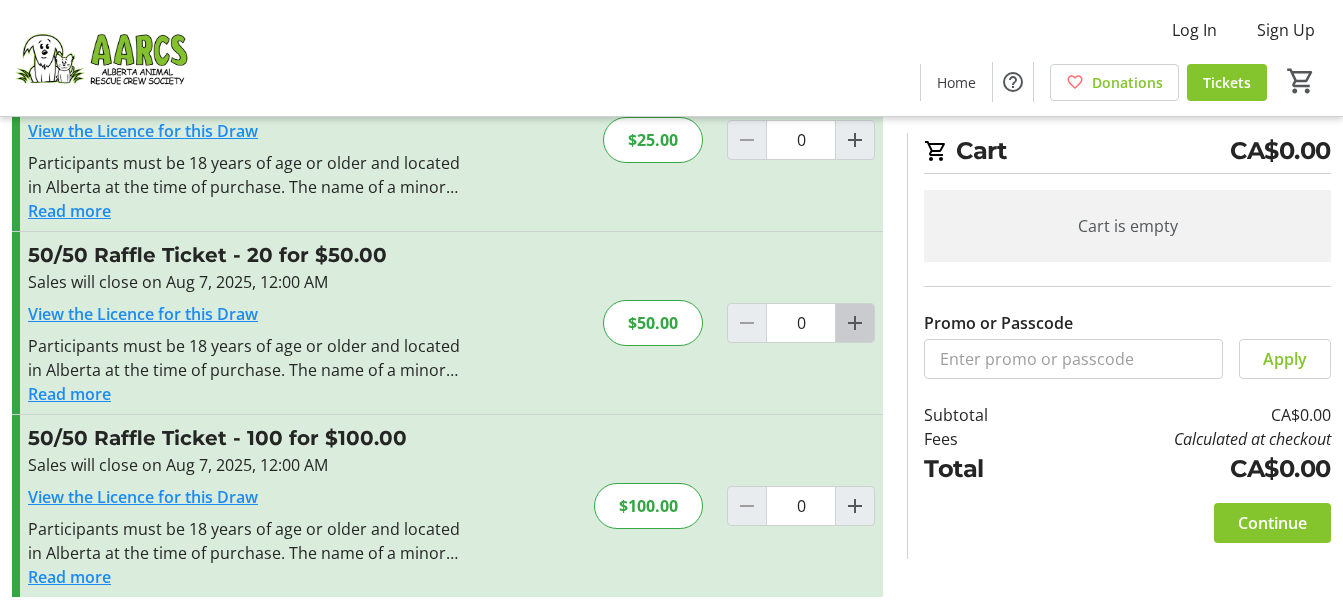 click 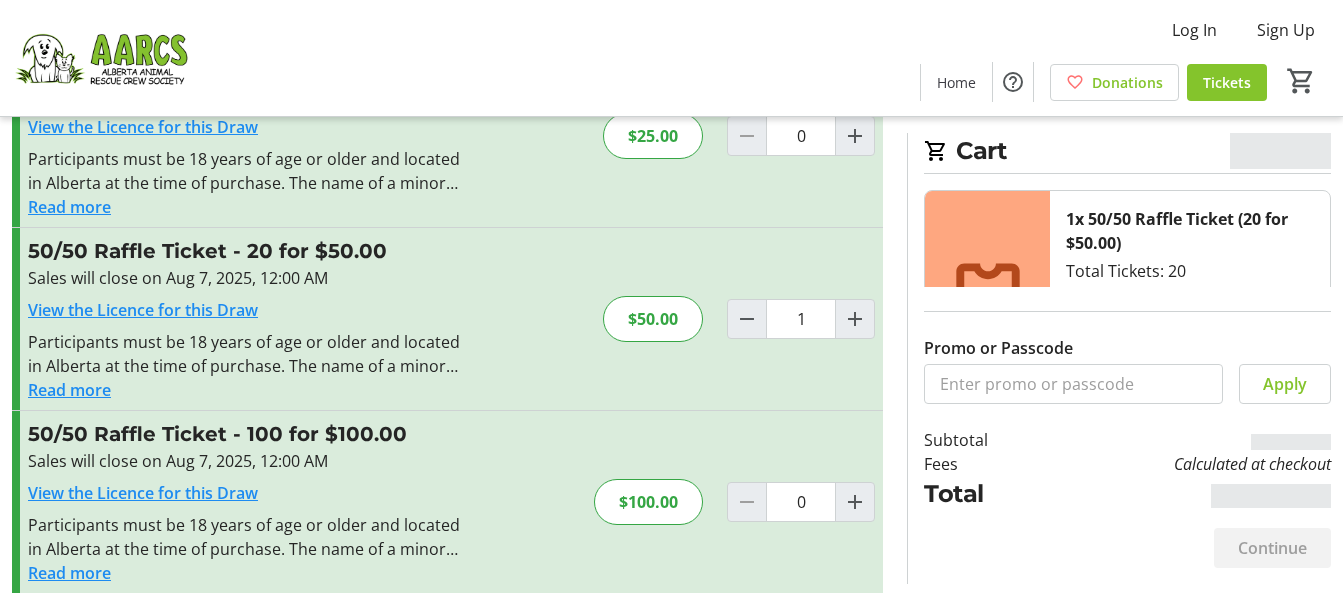 scroll, scrollTop: 305, scrollLeft: 0, axis: vertical 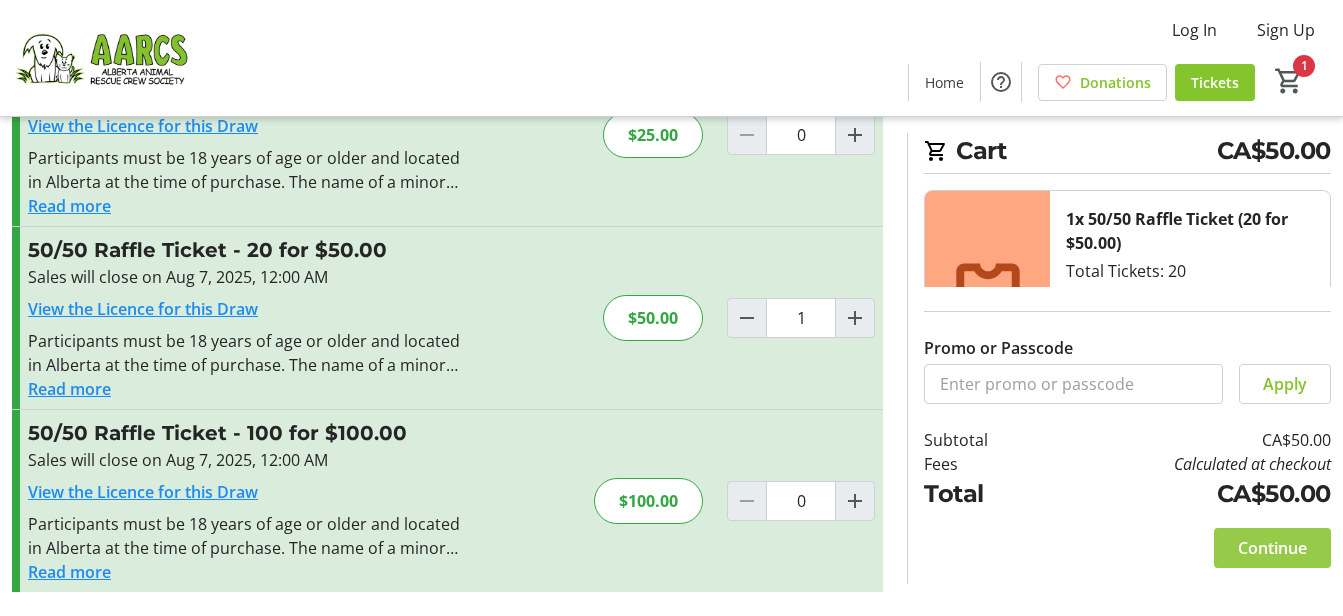 click on "Continue" 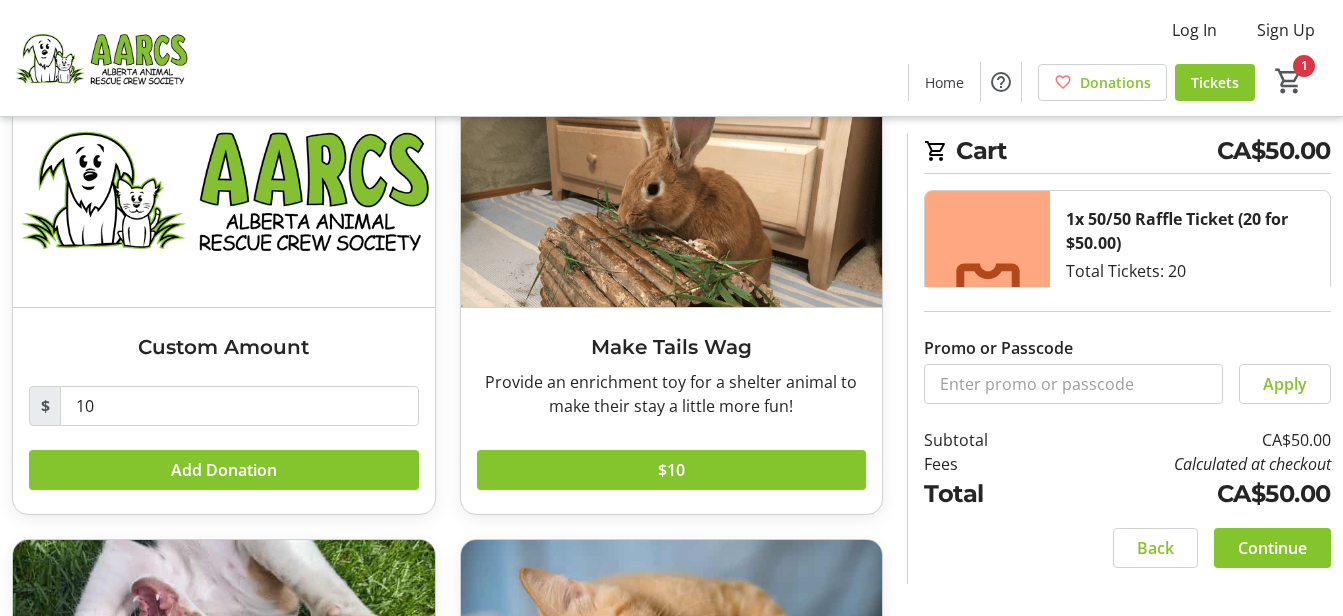 scroll, scrollTop: 200, scrollLeft: 0, axis: vertical 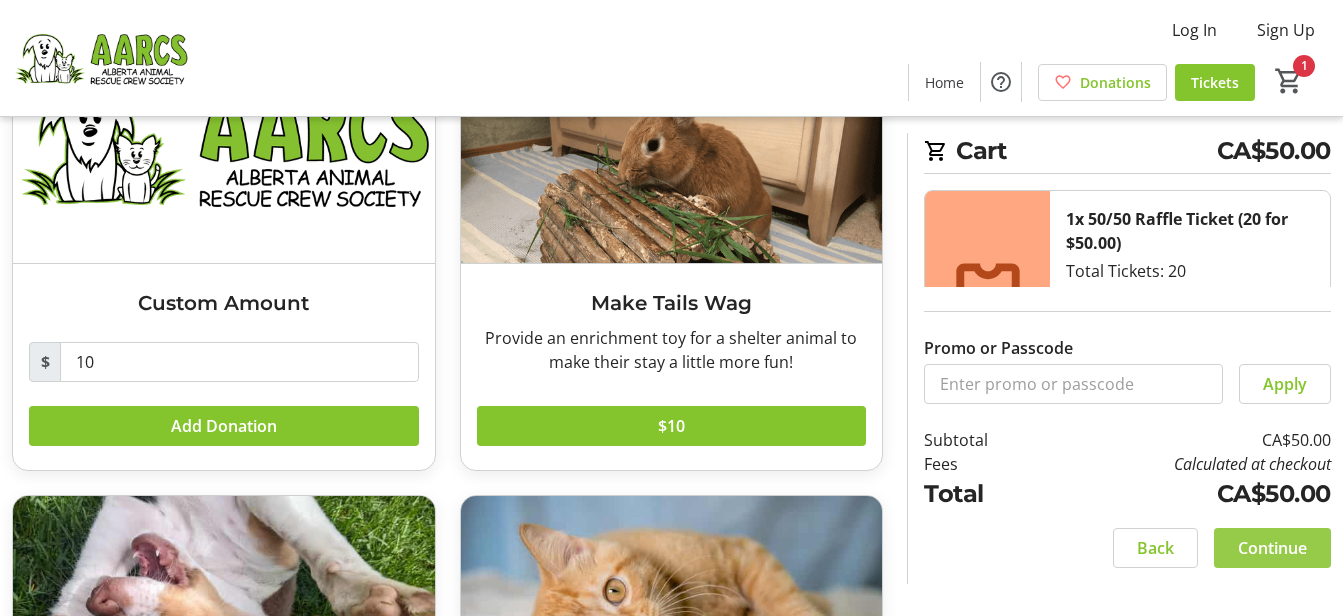 click on "Continue" 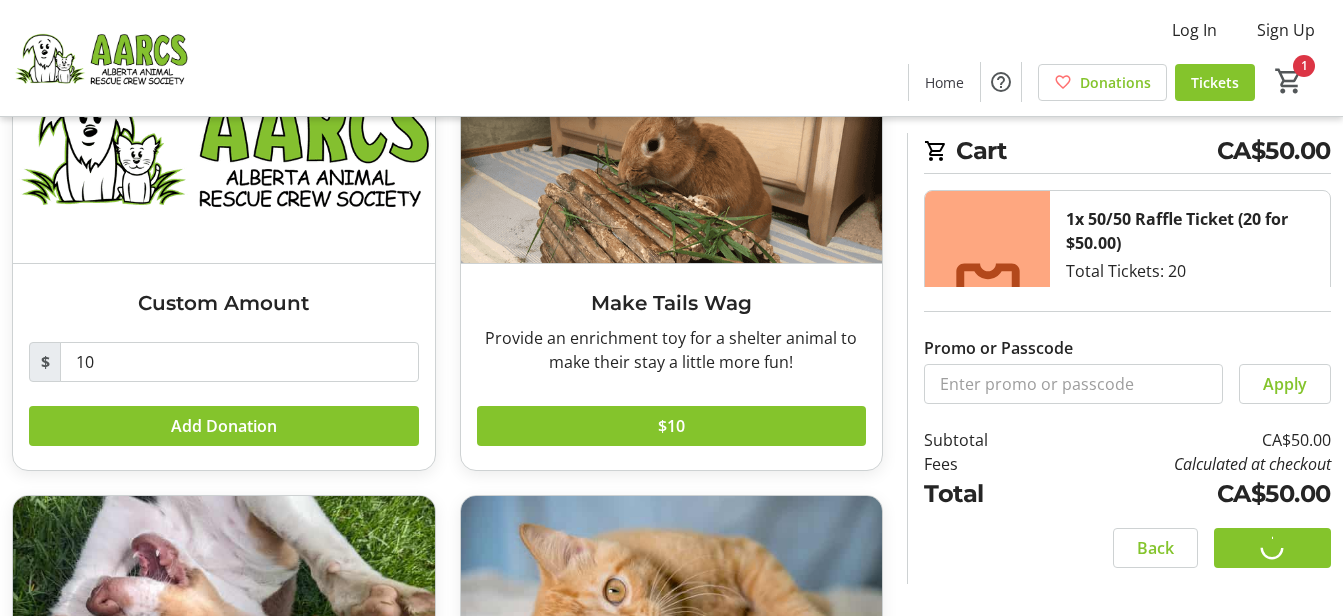 scroll, scrollTop: 0, scrollLeft: 0, axis: both 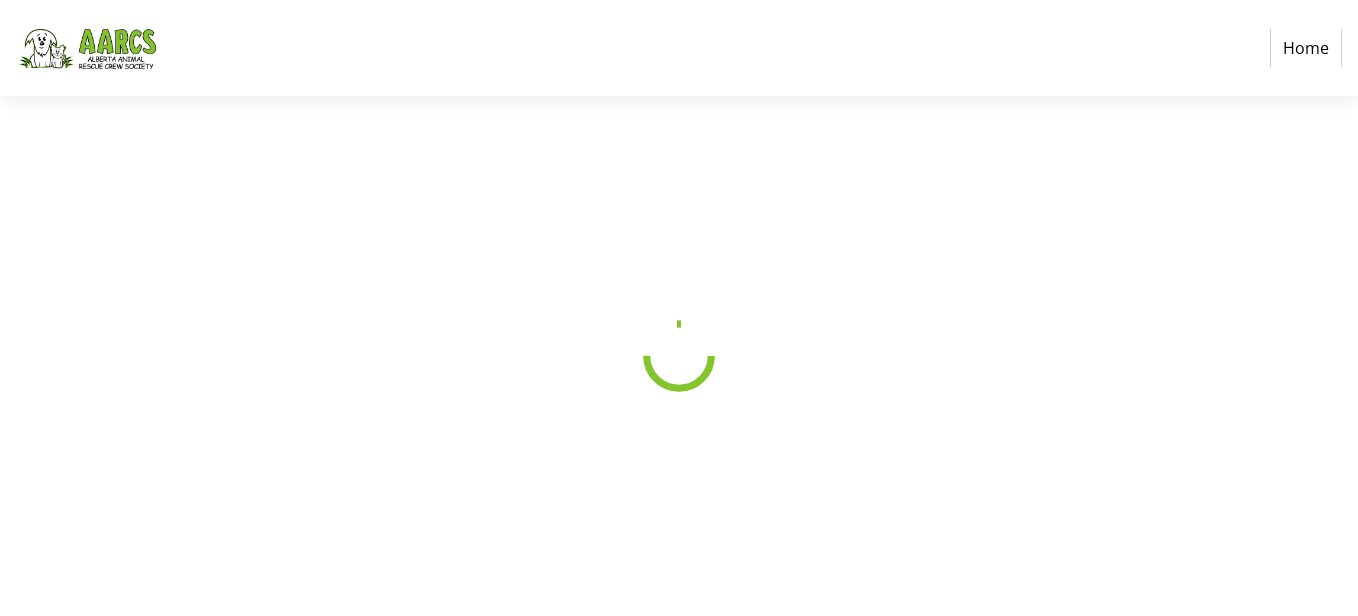 select on "CA" 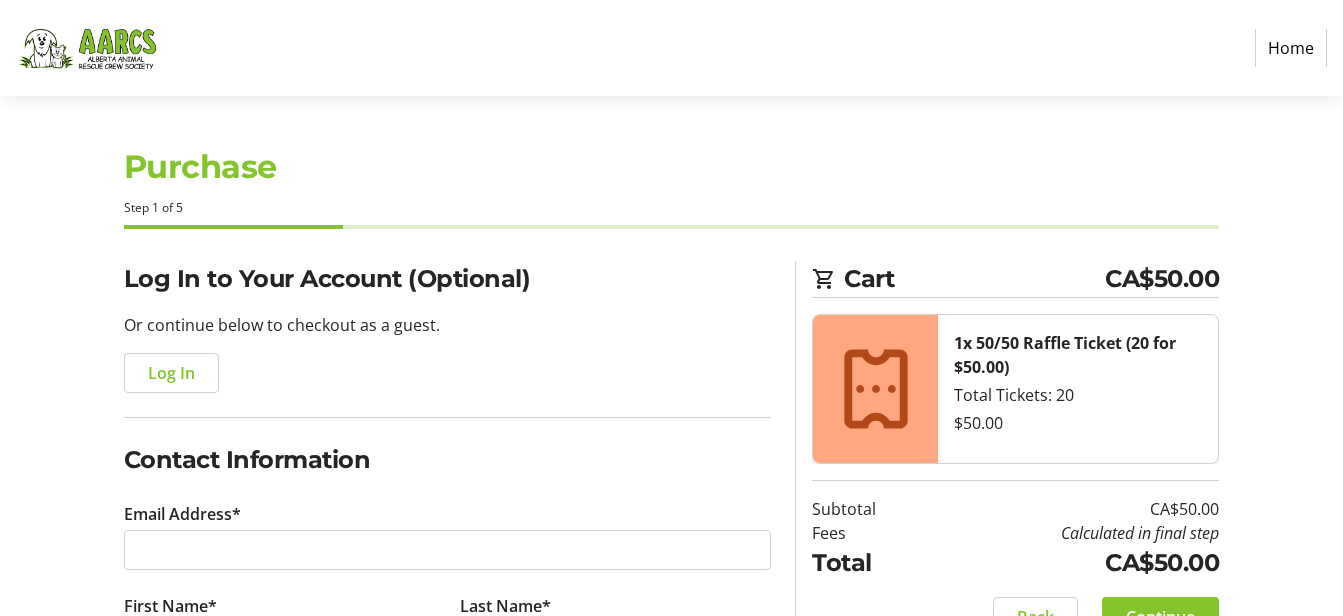 scroll, scrollTop: 0, scrollLeft: 0, axis: both 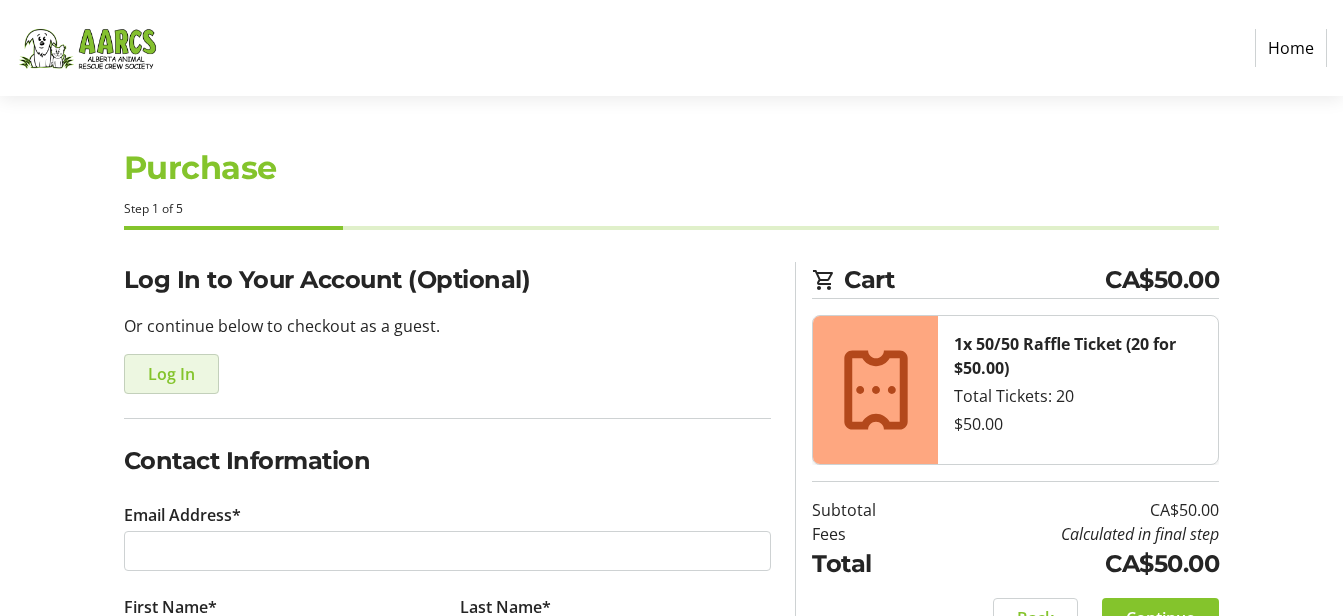 click on "Log In" 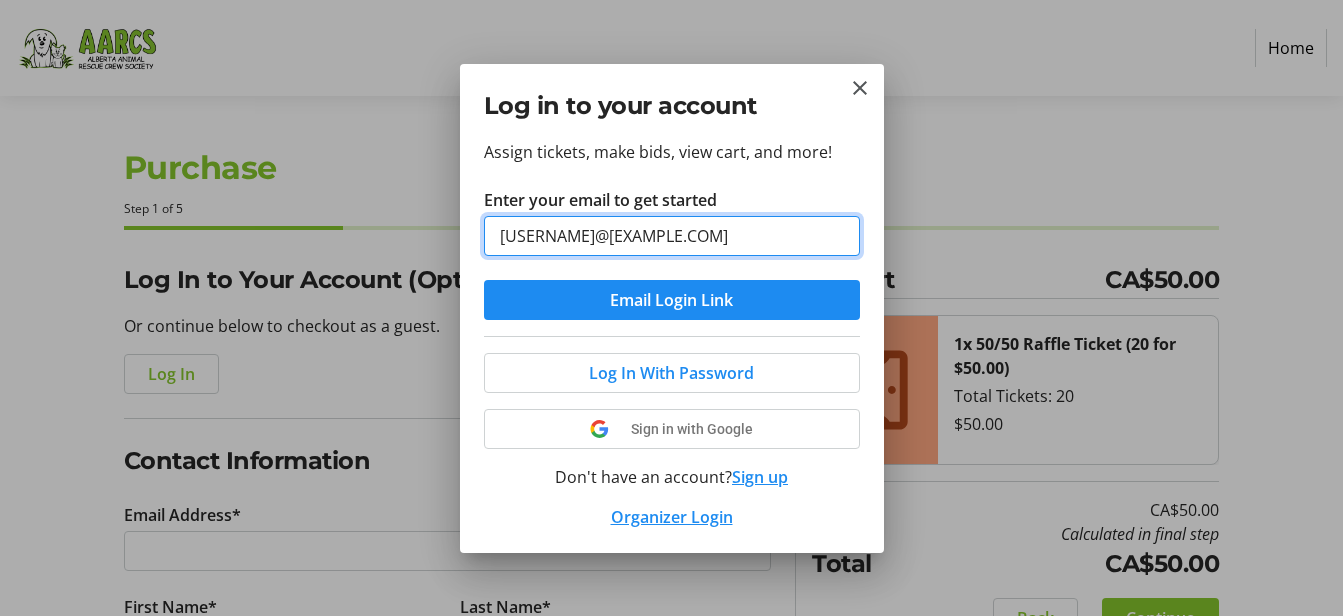 type on "orysiab@rnrdoggiedental.ca" 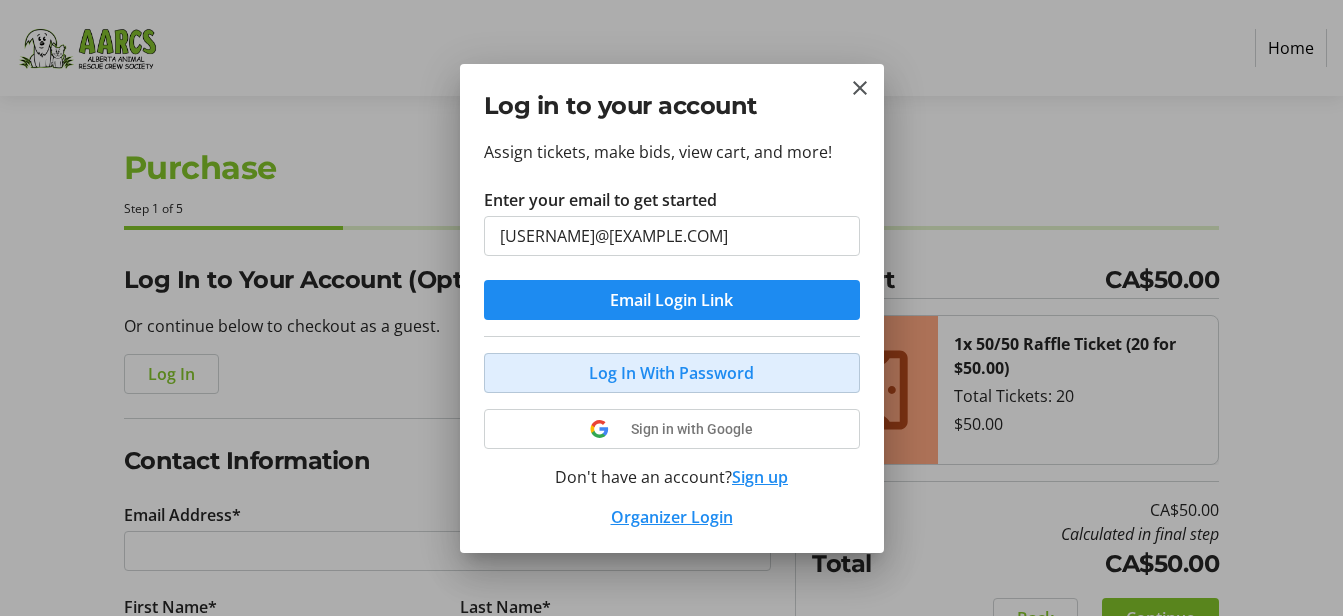 click at bounding box center [672, 373] 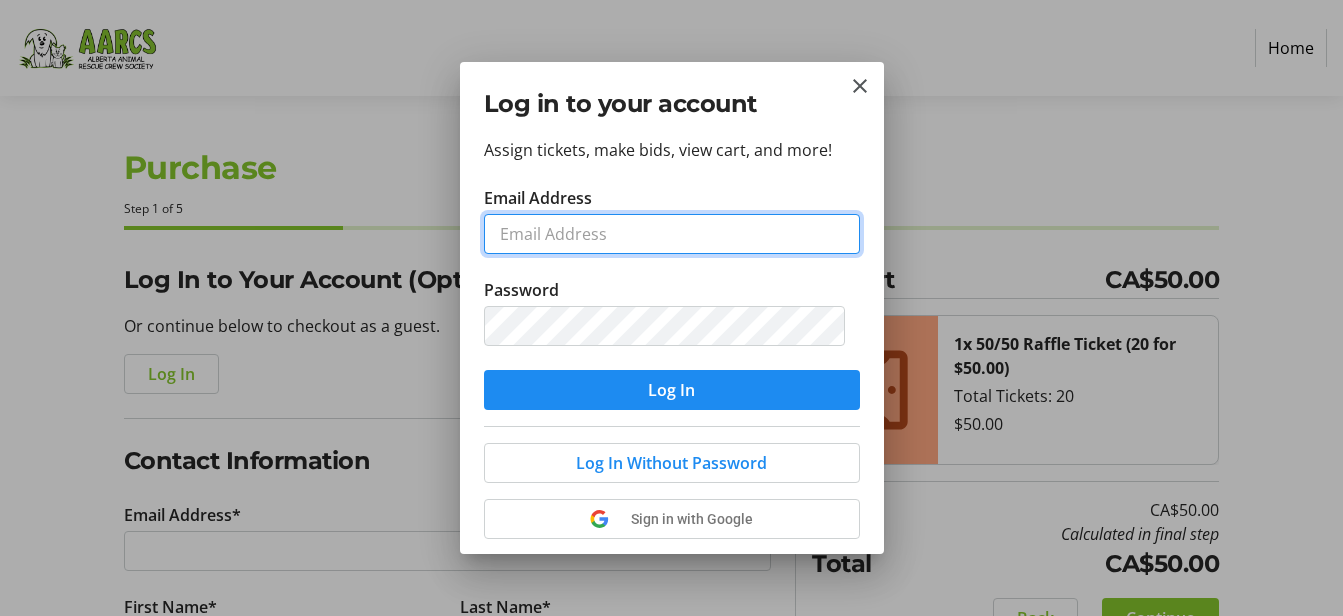 click on "Email Address" at bounding box center [672, 234] 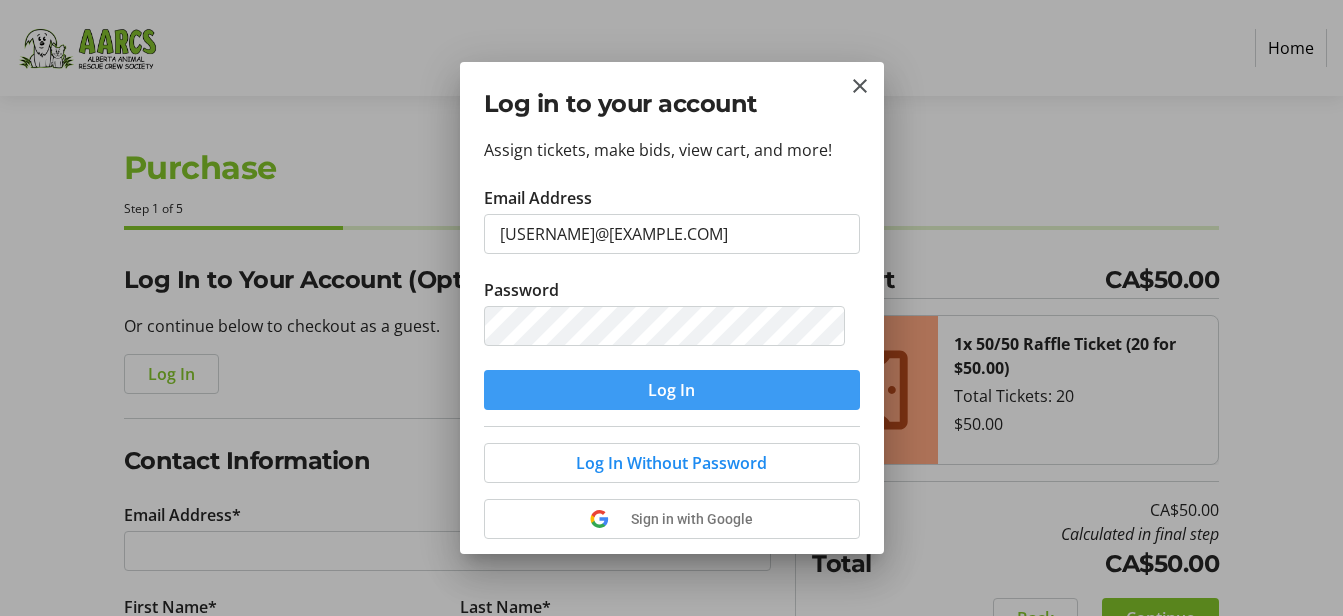 click at bounding box center [672, 390] 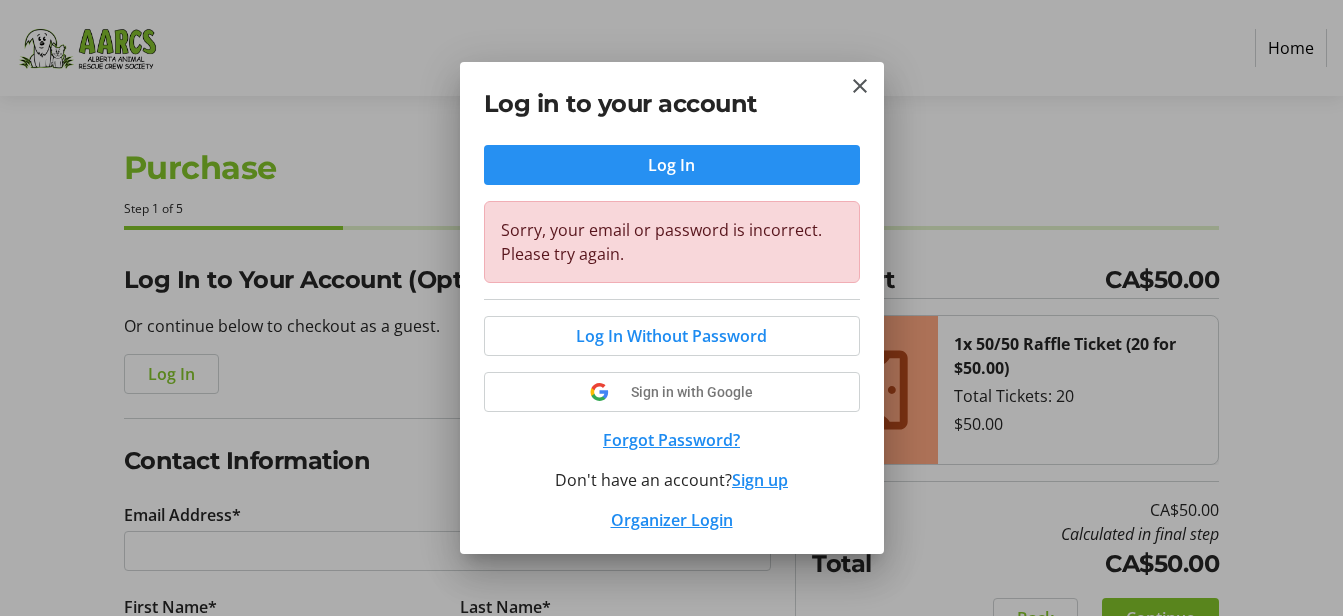 scroll, scrollTop: 226, scrollLeft: 0, axis: vertical 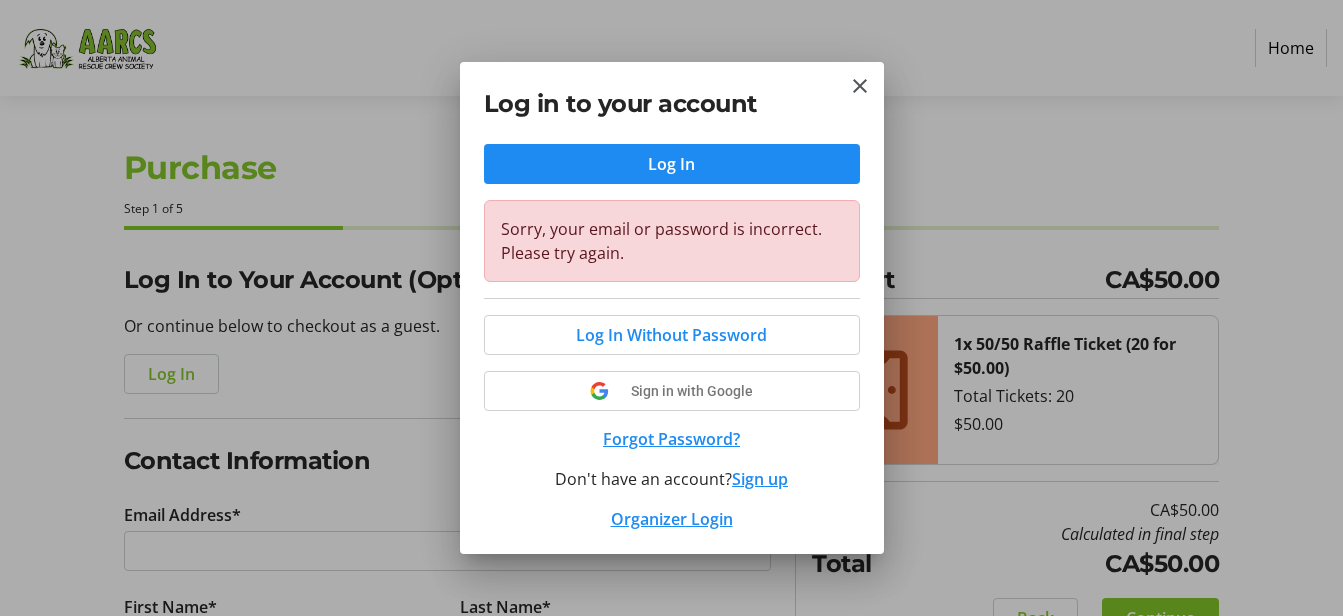 click on "Forgot Password?" at bounding box center (672, 439) 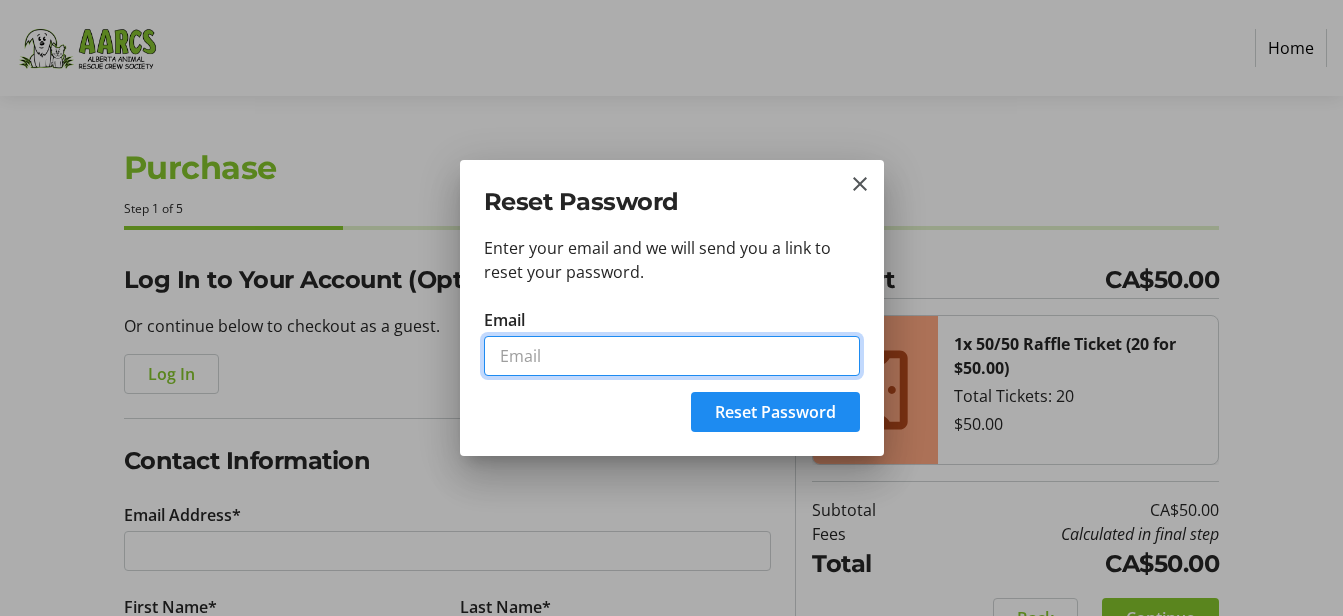 click on "Email" at bounding box center (672, 356) 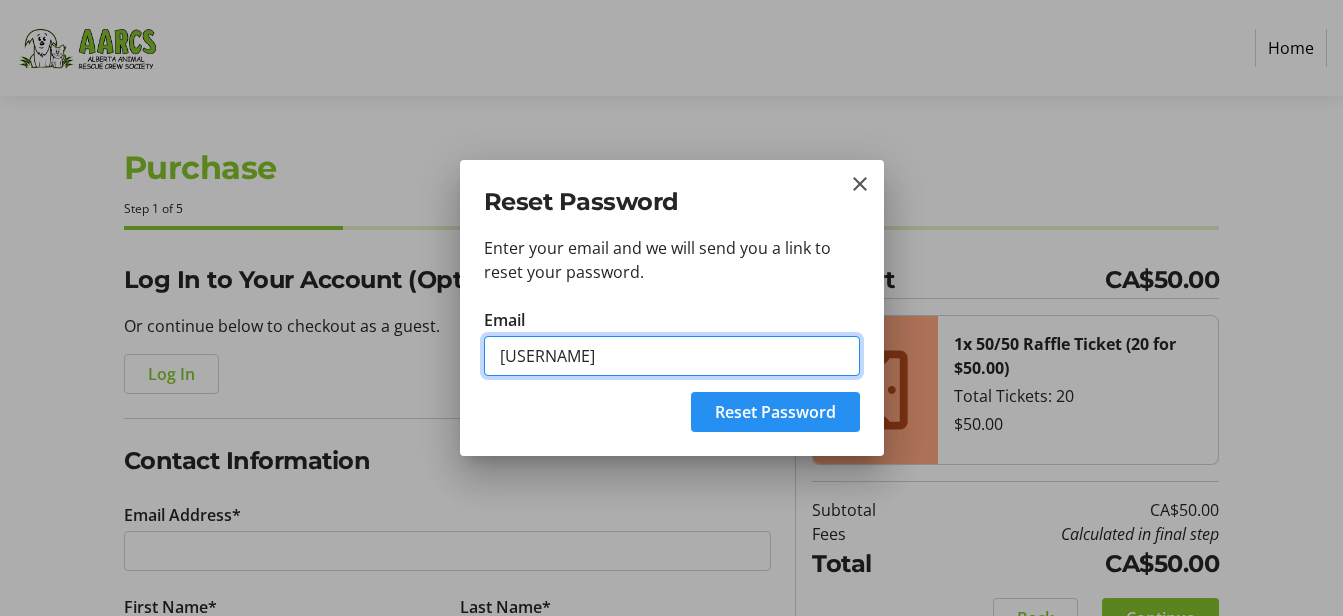 type on "j" 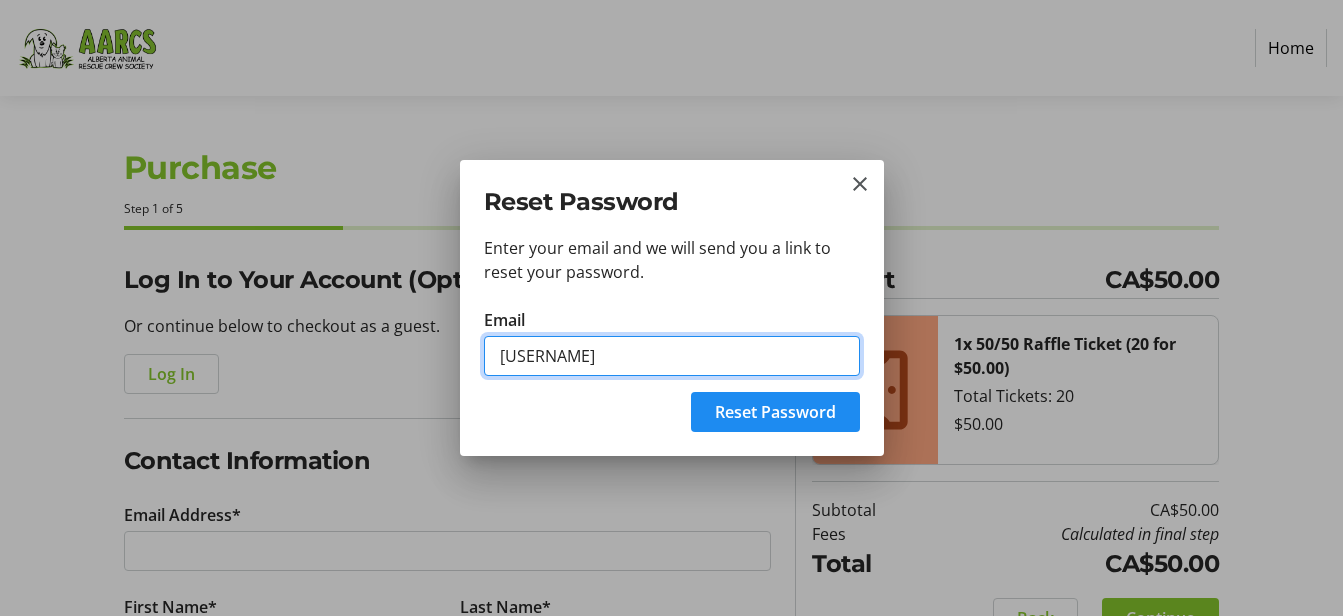 type on "j" 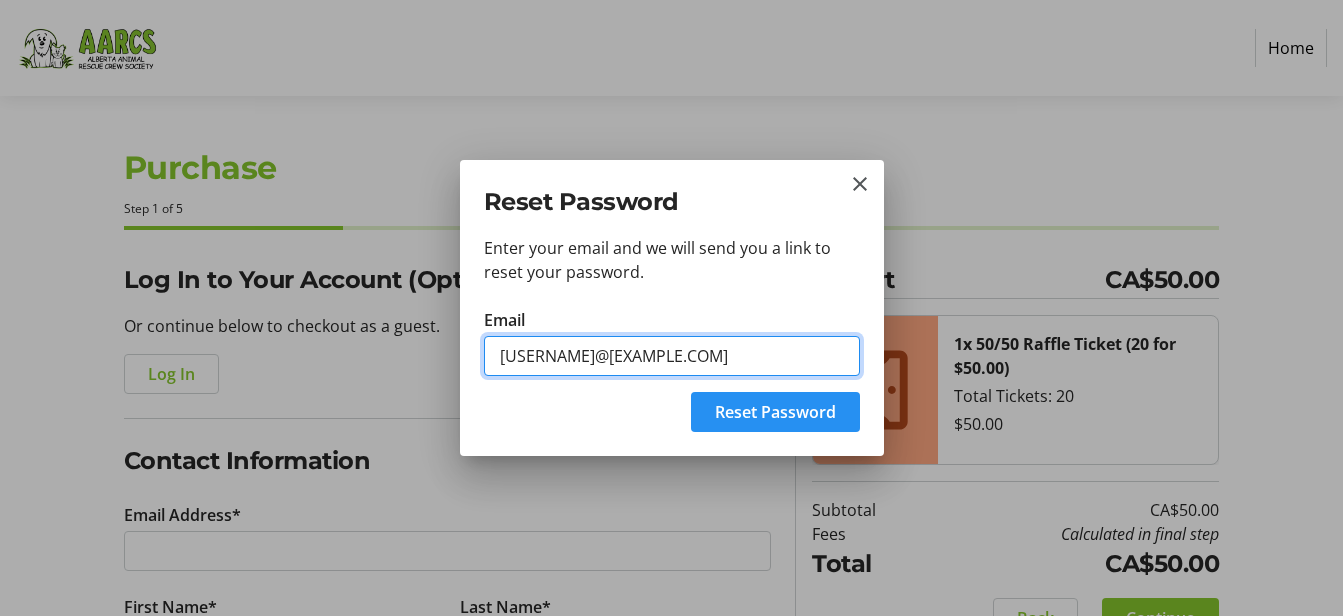 type on "[EMAIL]" 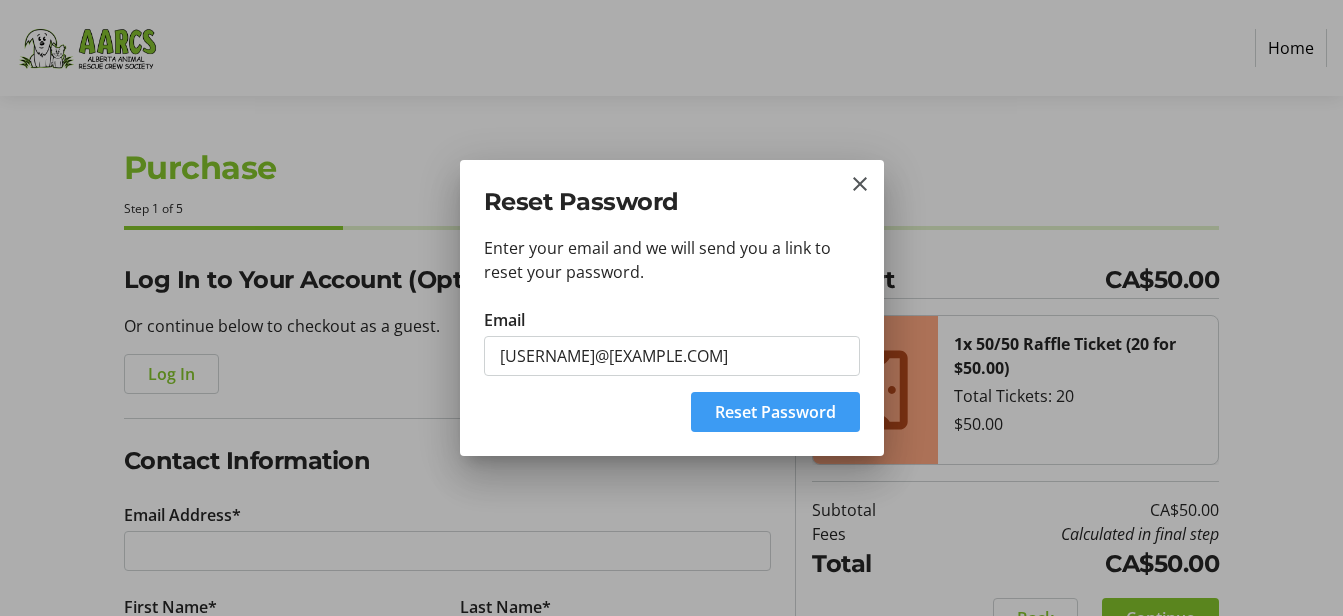 click on "Reset Password" at bounding box center [775, 412] 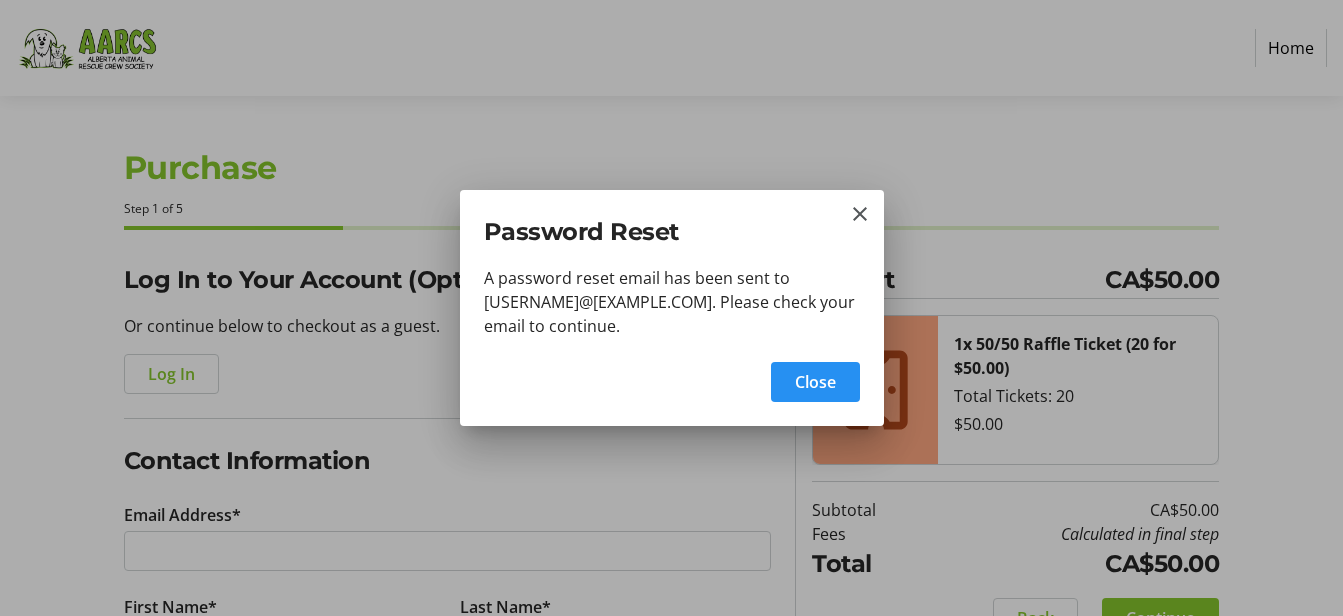 click on "Close" at bounding box center [815, 382] 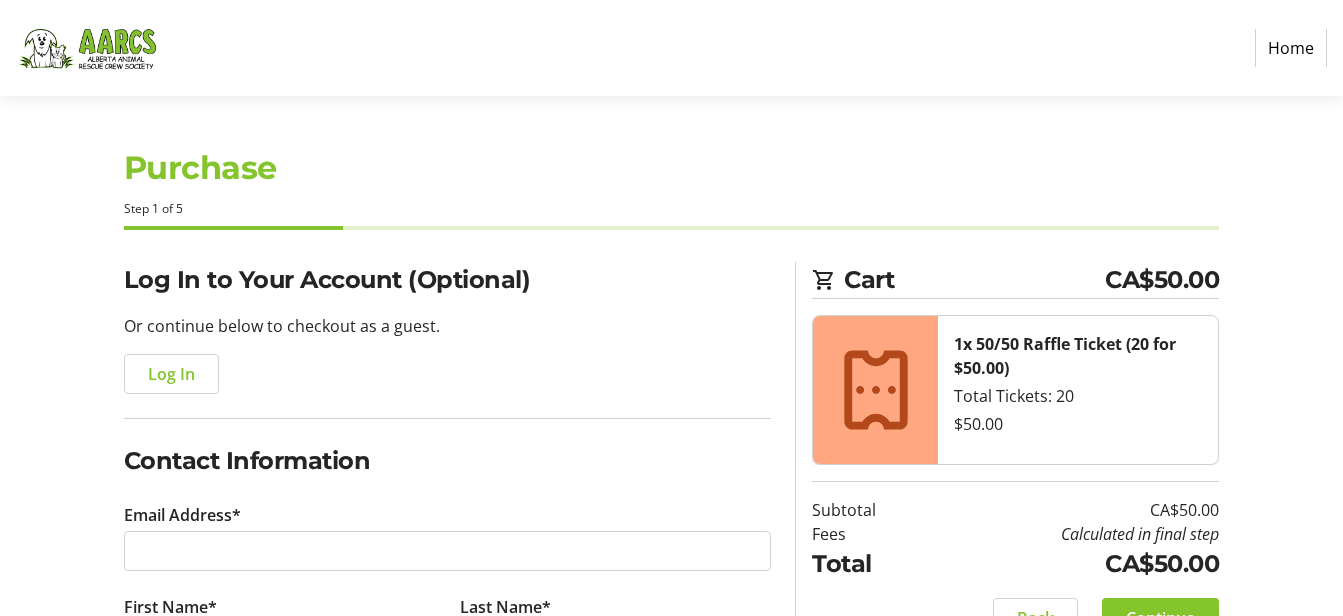 type on "[EMAIL]" 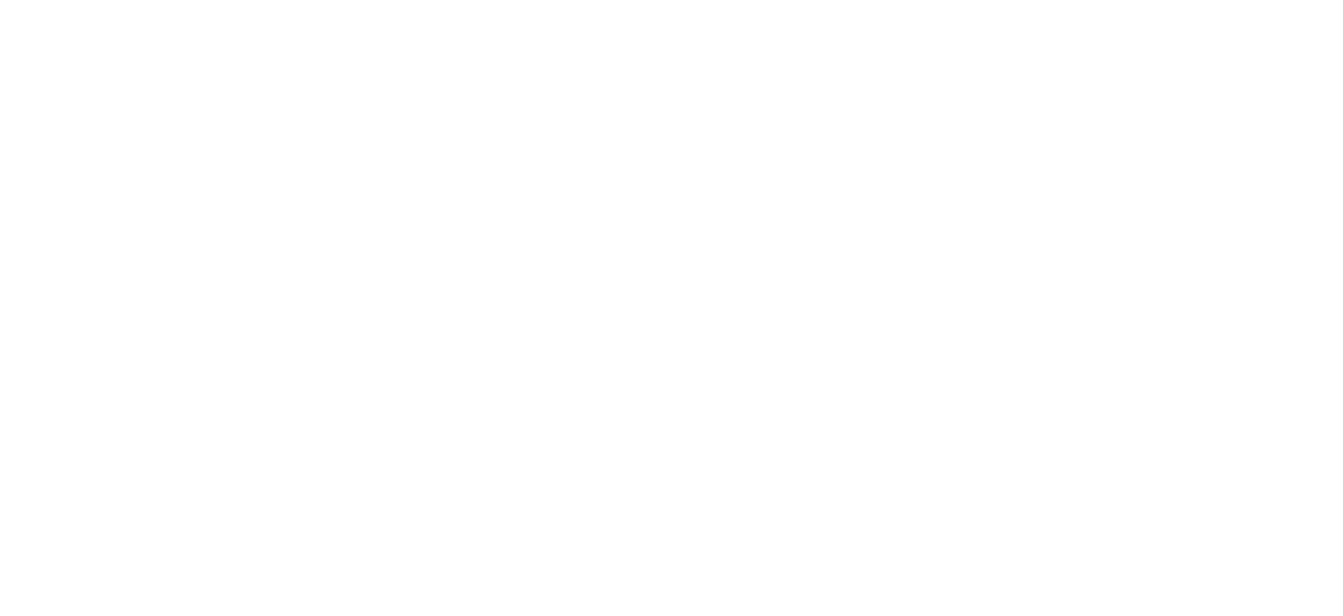 scroll, scrollTop: 0, scrollLeft: 0, axis: both 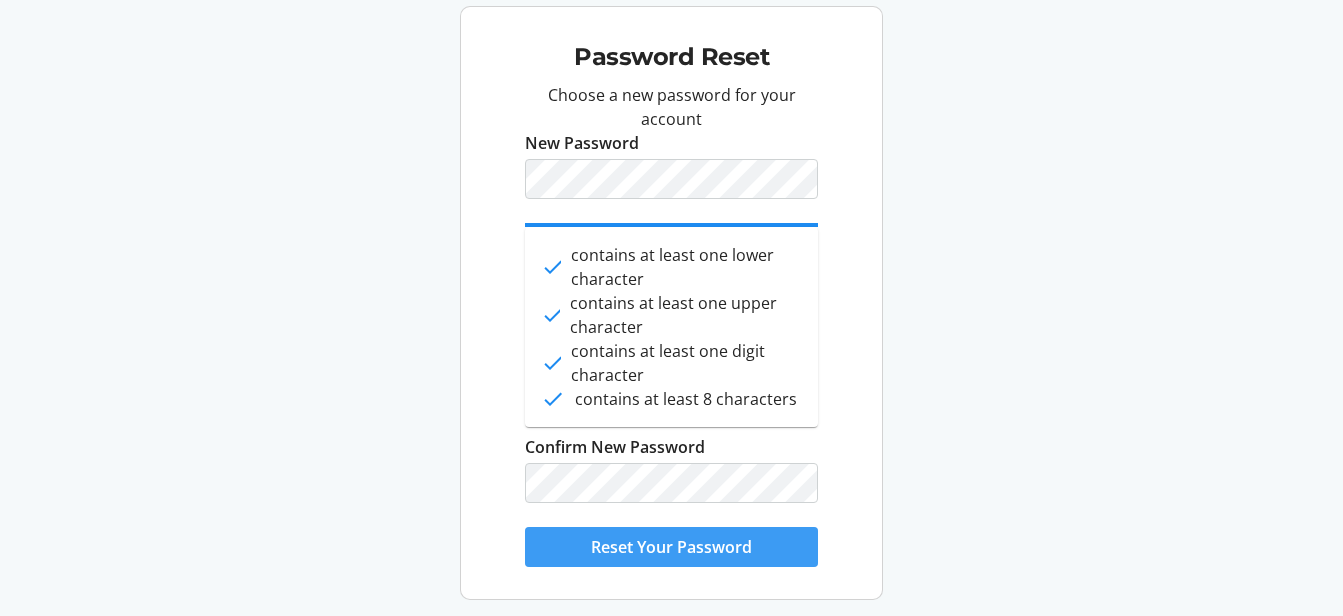 click on "Reset Your Password" 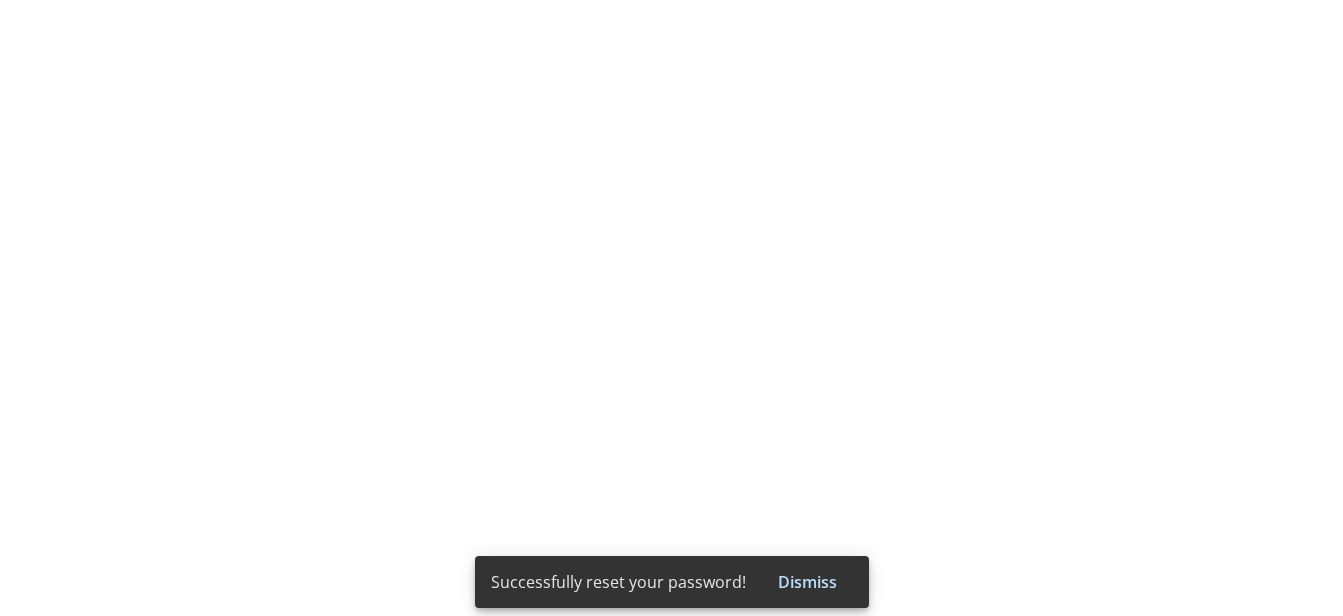 scroll, scrollTop: 0, scrollLeft: 0, axis: both 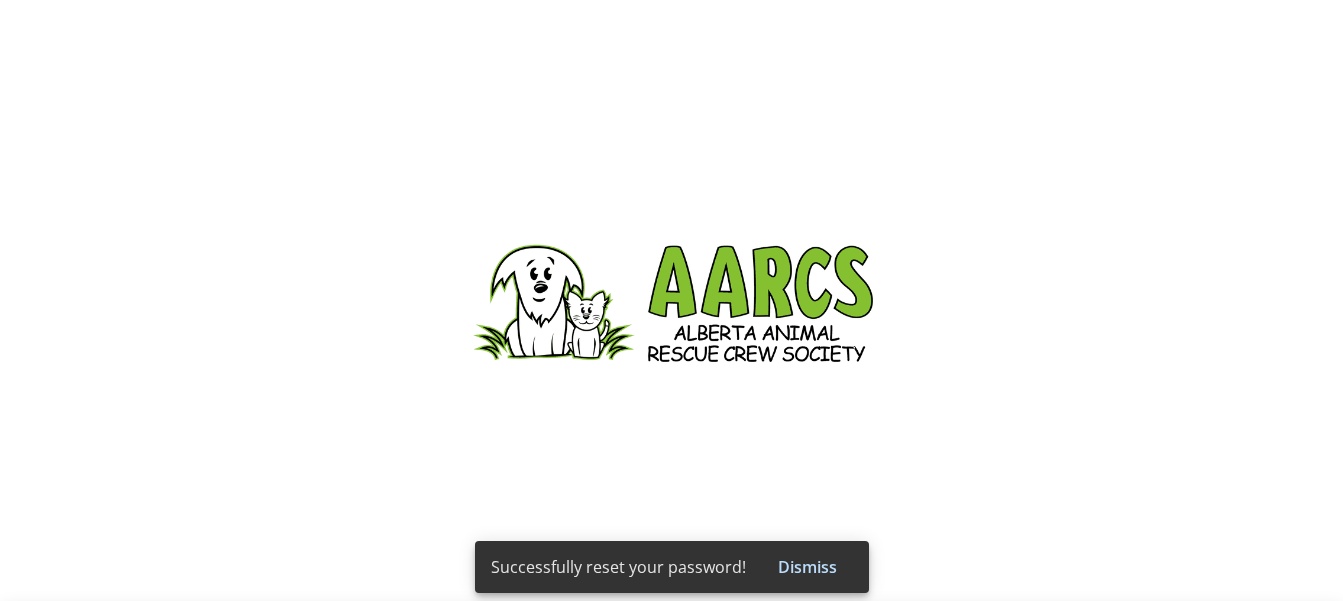 select on "CA" 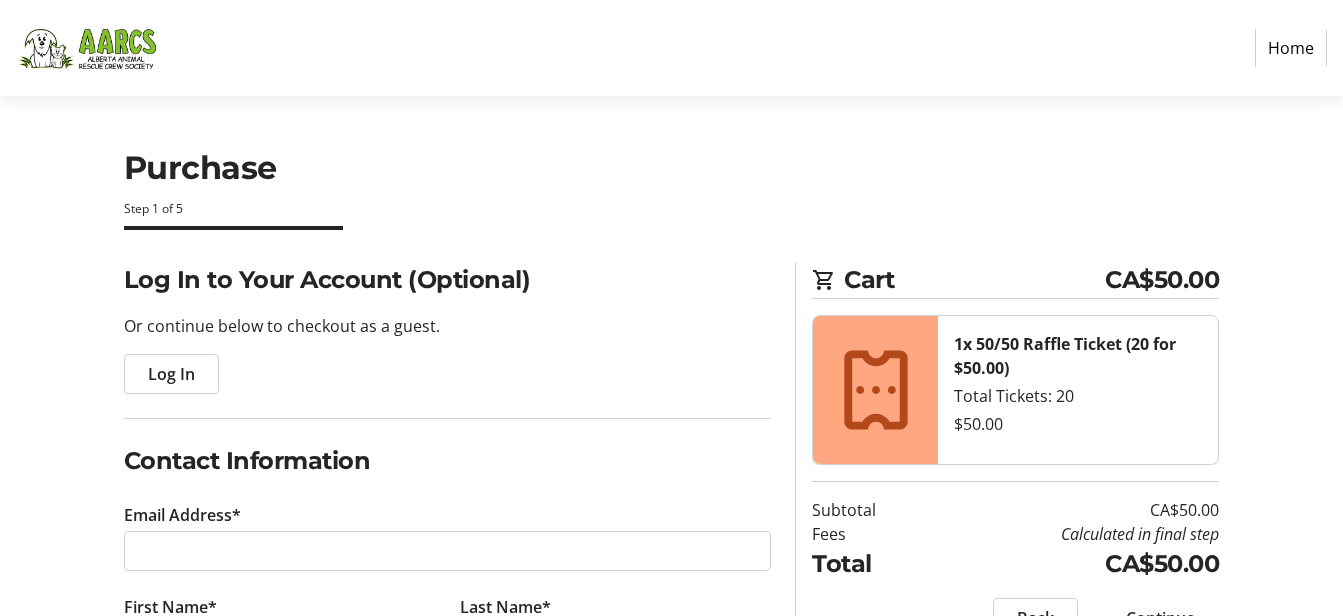 click on "Log In" 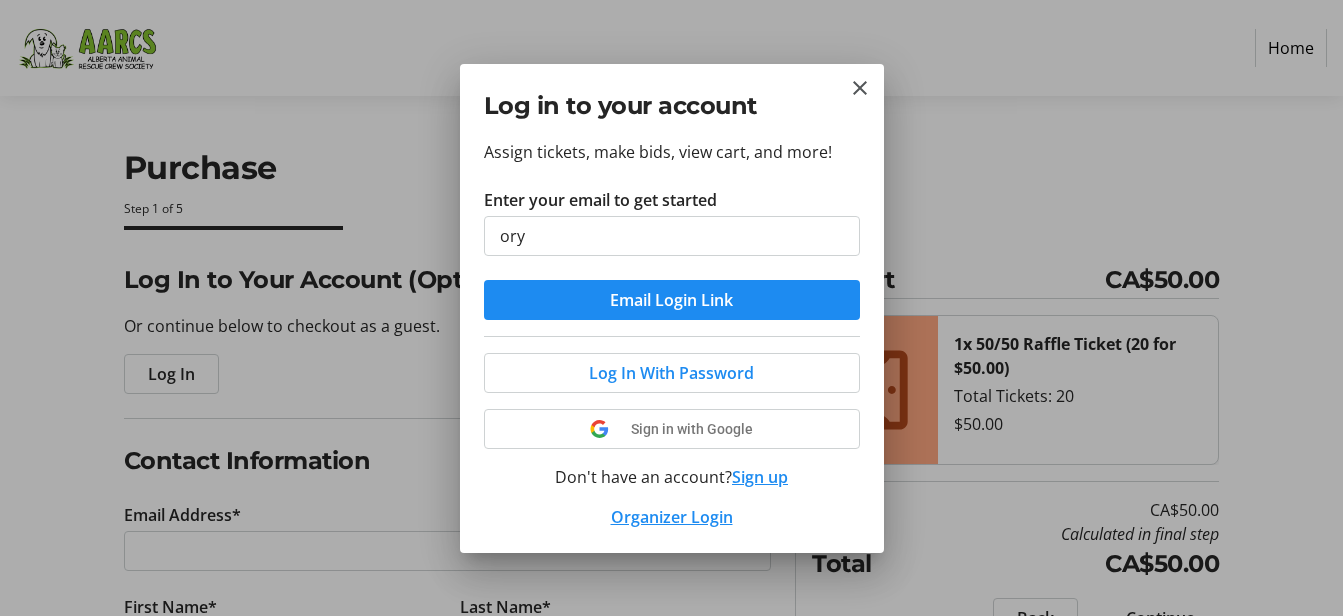type on "[EMAIL]" 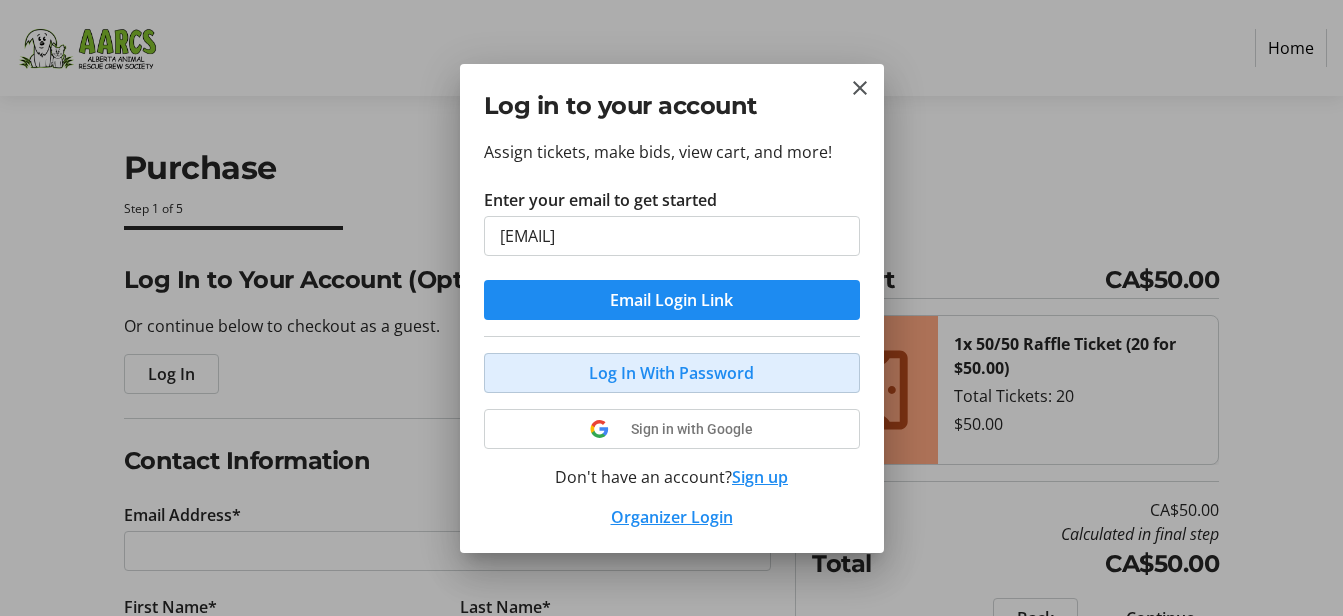 click on "Log In With Password" at bounding box center (671, 373) 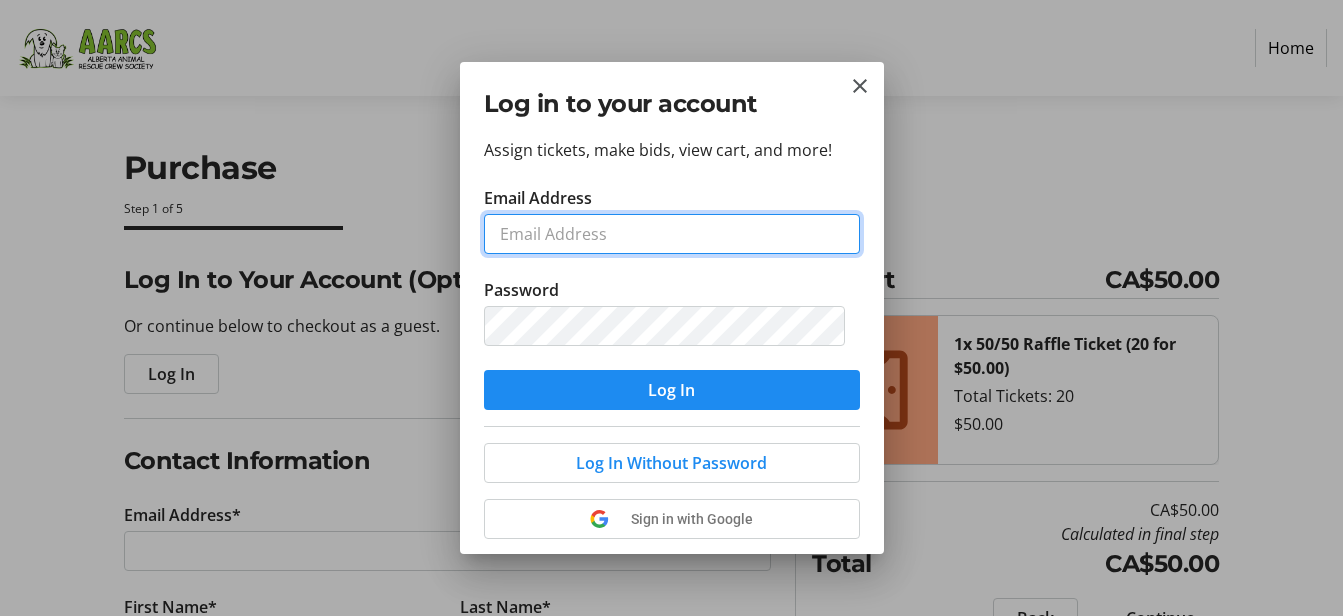 click on "Email Address" at bounding box center [672, 234] 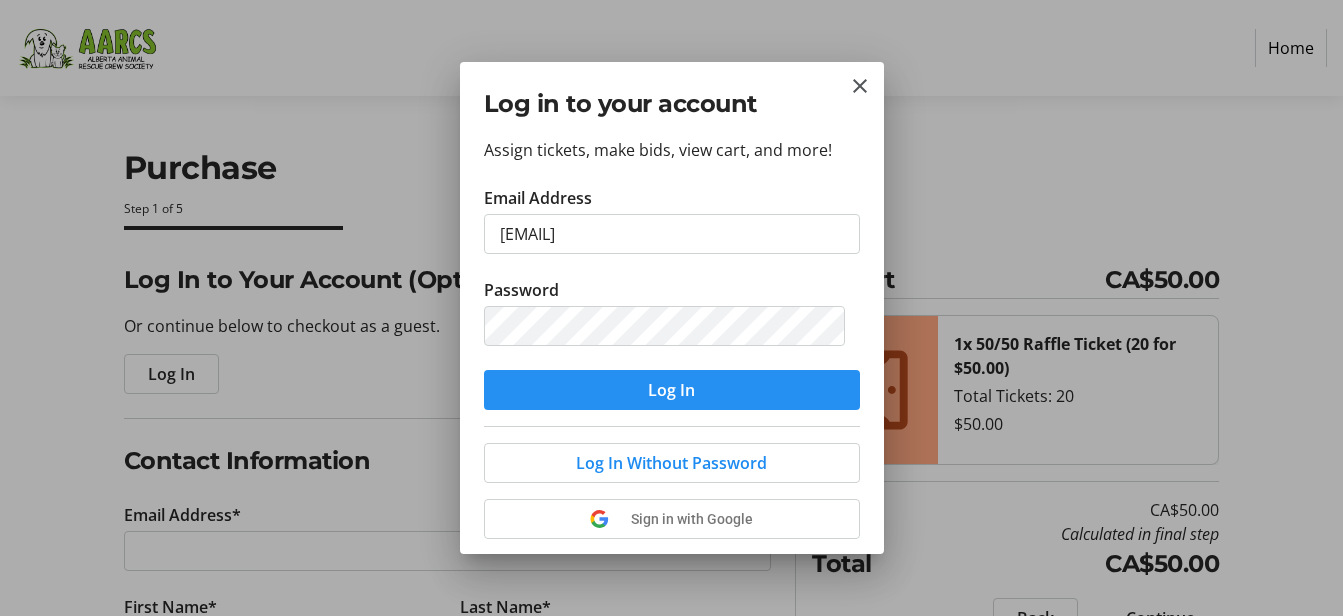 click at bounding box center [672, 390] 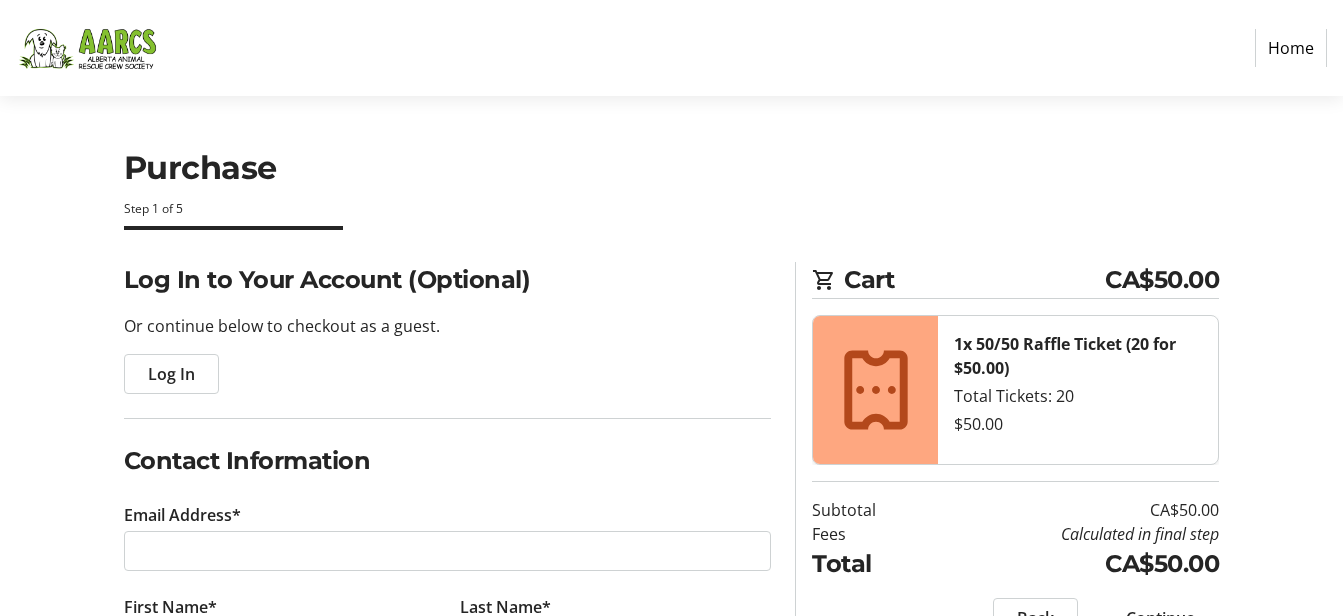 type on "[EMAIL]" 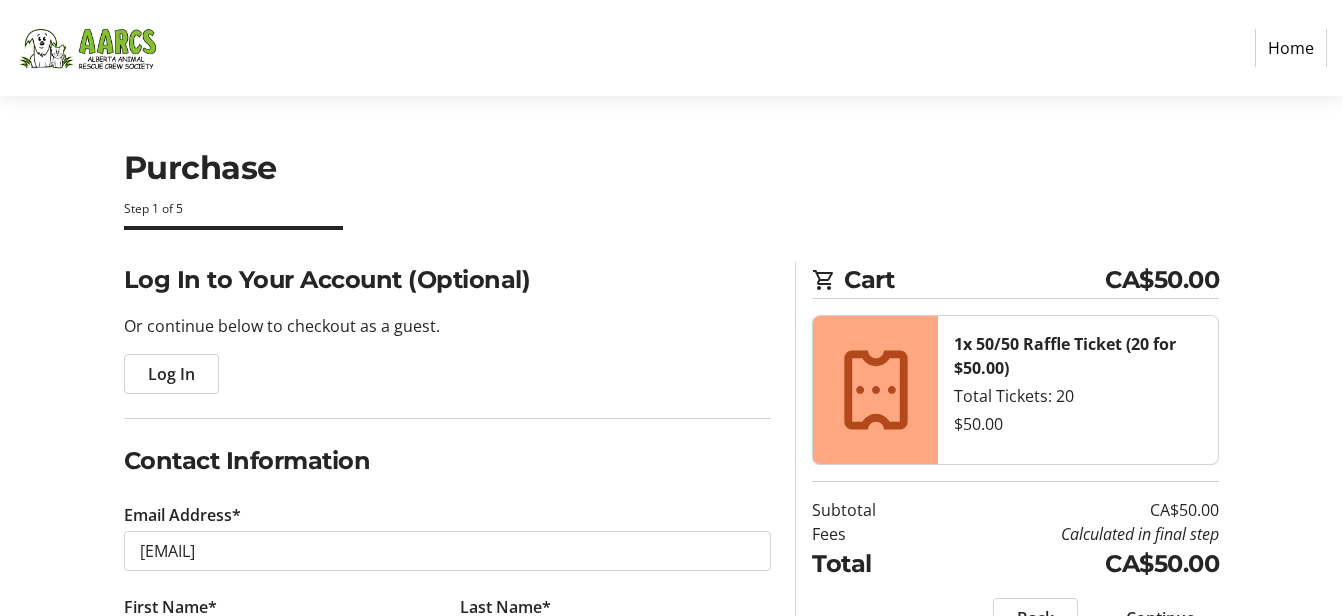type on "[LAST]" 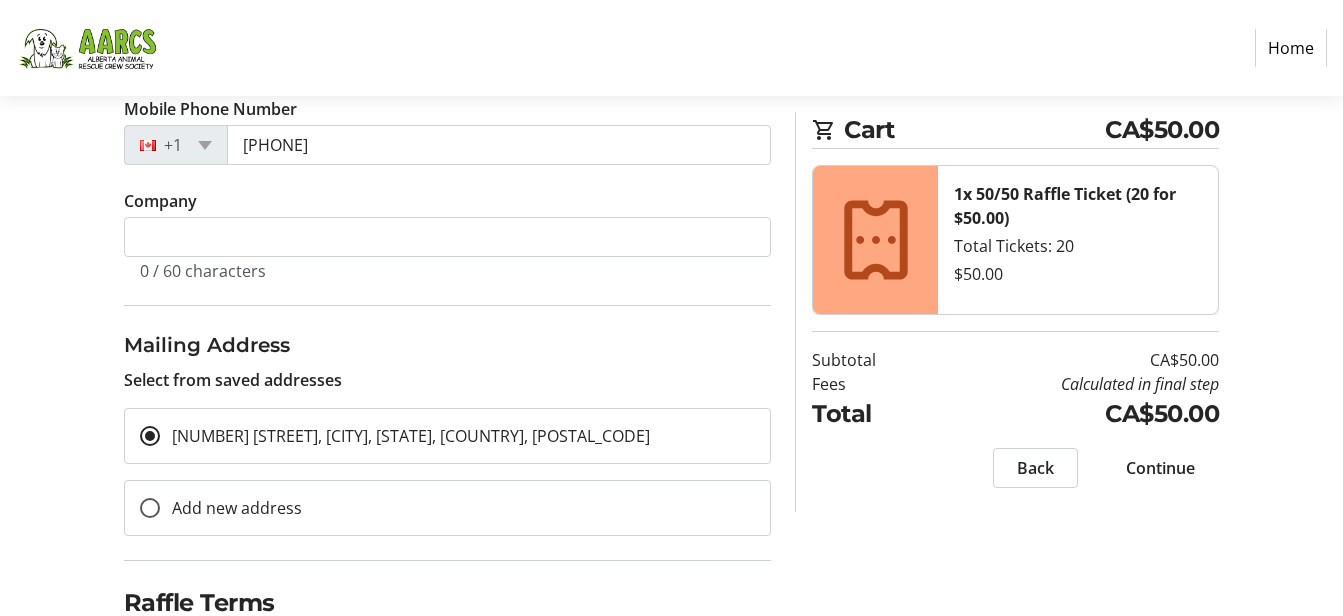 scroll, scrollTop: 500, scrollLeft: 0, axis: vertical 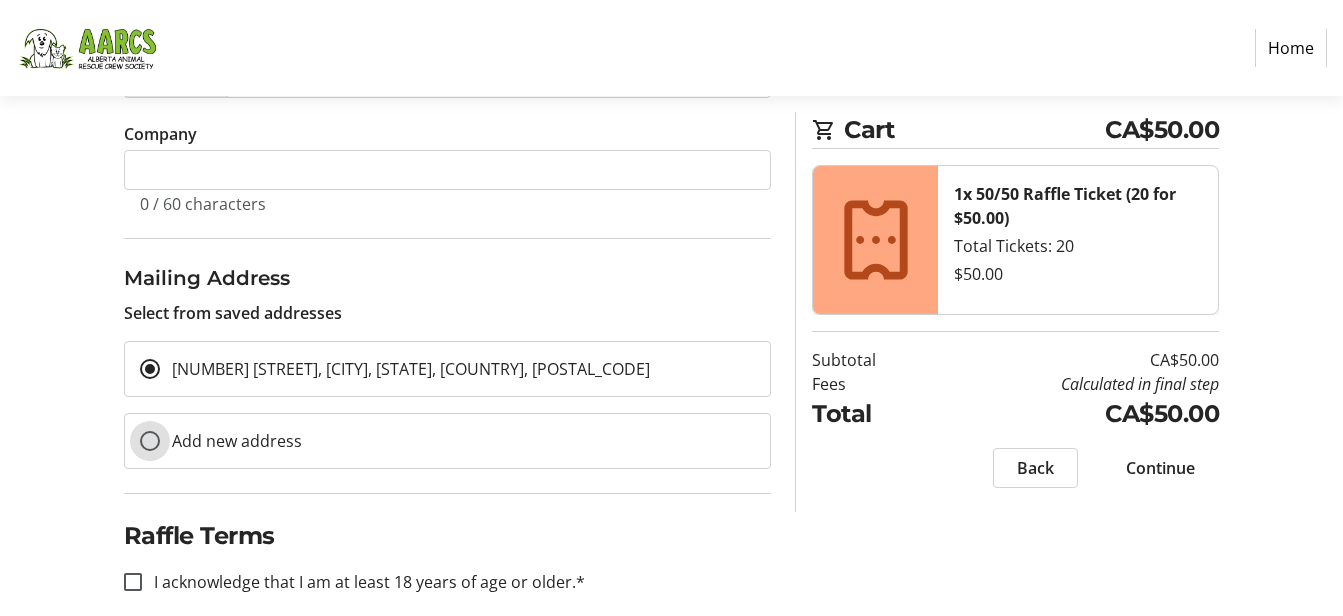 click on "Add new address" at bounding box center [150, 441] 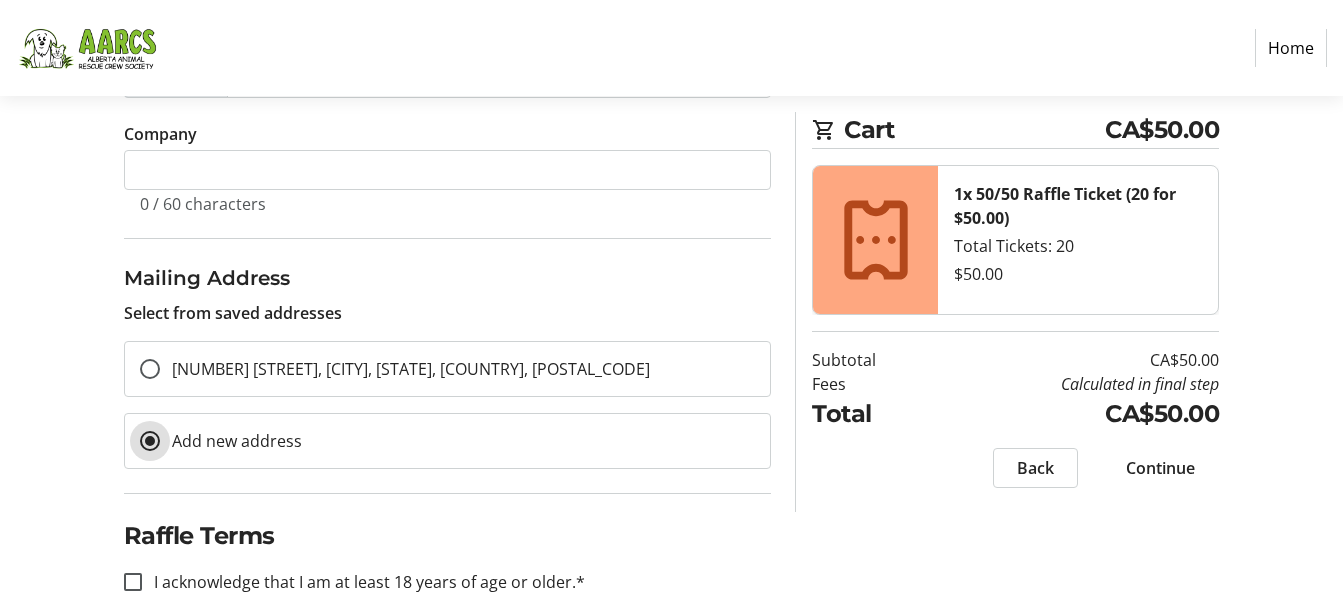 select 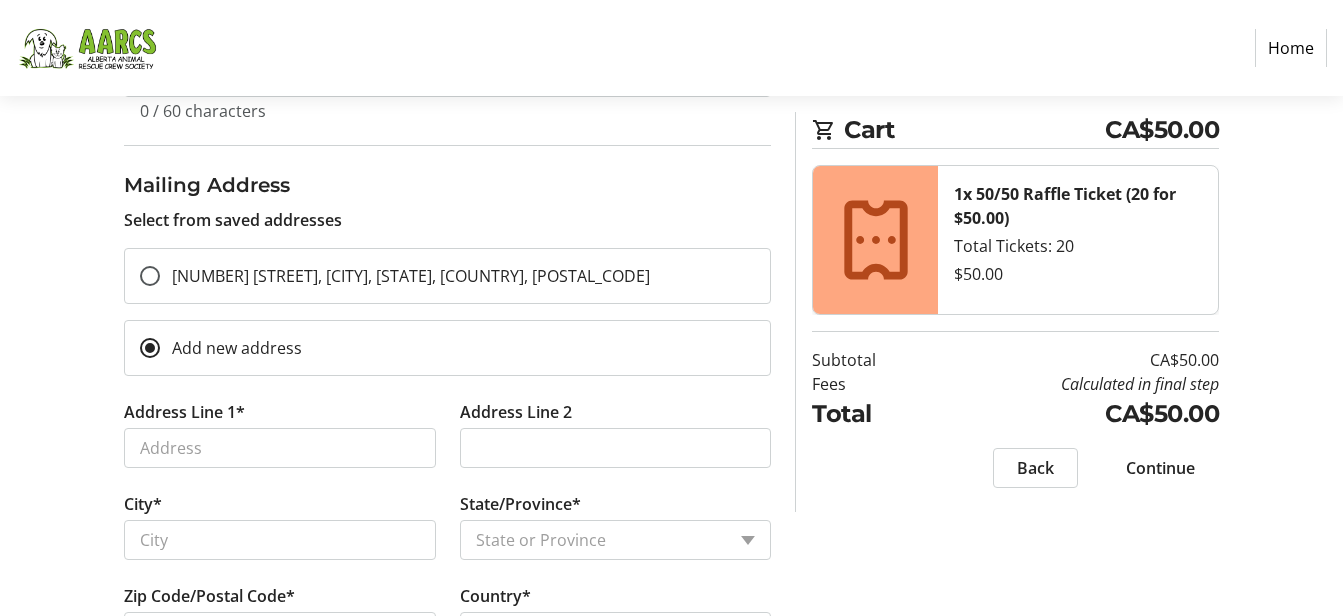 scroll, scrollTop: 700, scrollLeft: 0, axis: vertical 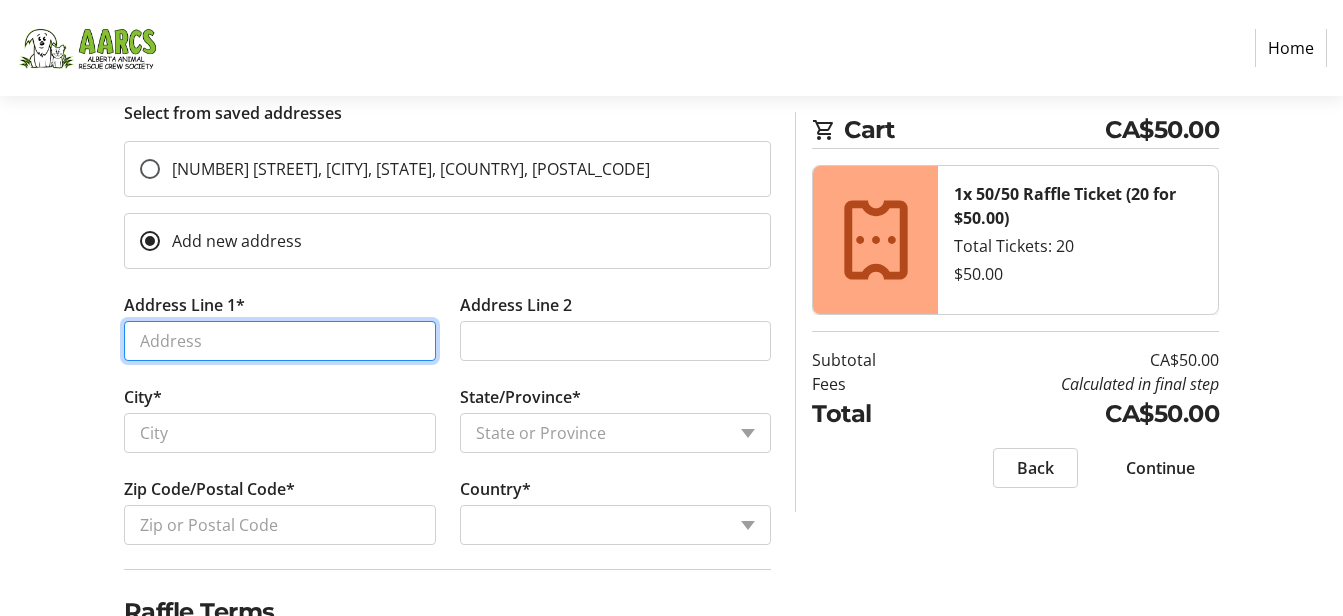 click on "Address Line 1*" at bounding box center [280, 341] 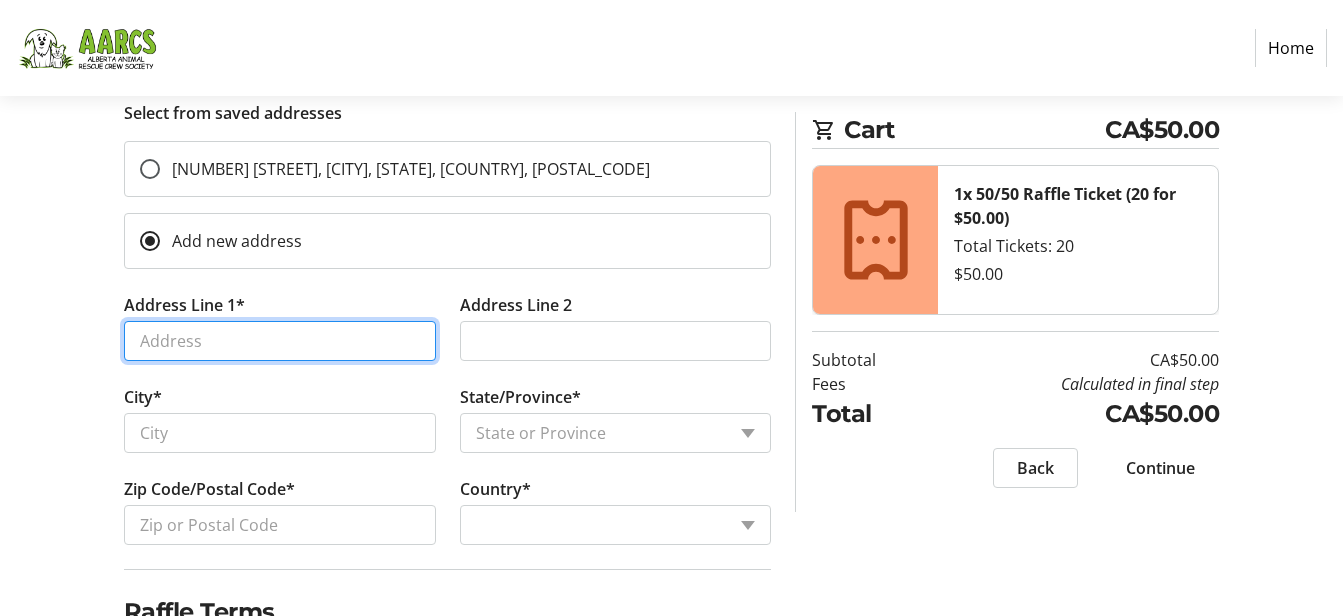 type on "[NUMBER] [STREET]" 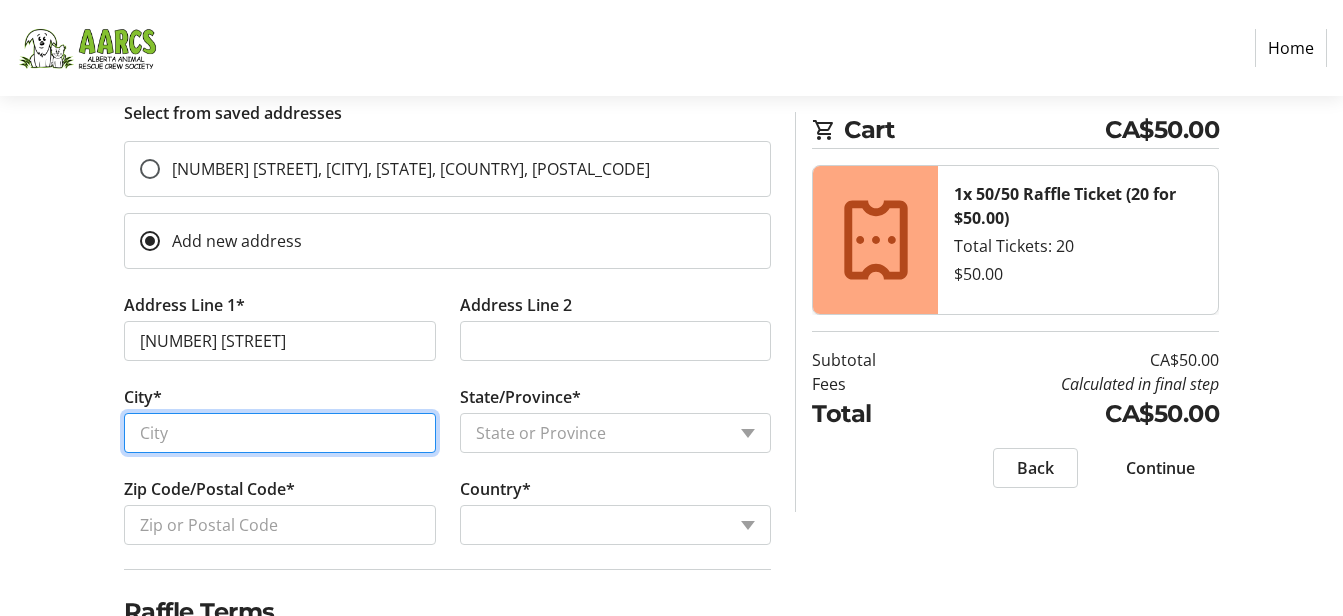 type on "Cochrane" 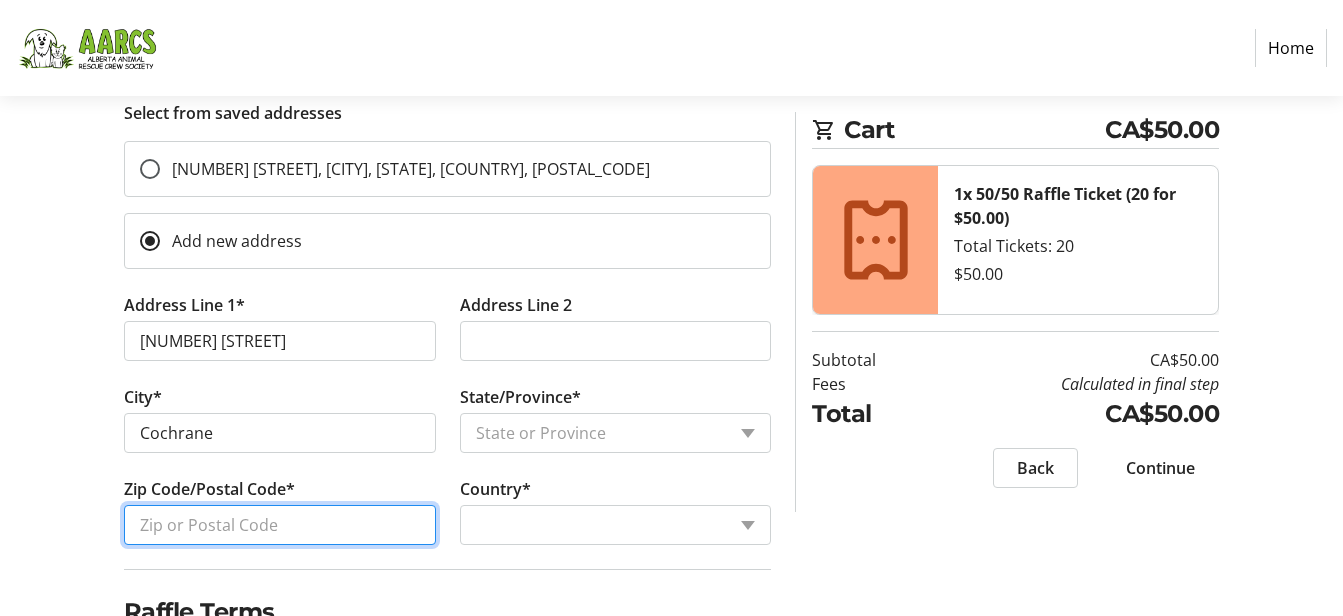 type on "[POSTAL_CODE]" 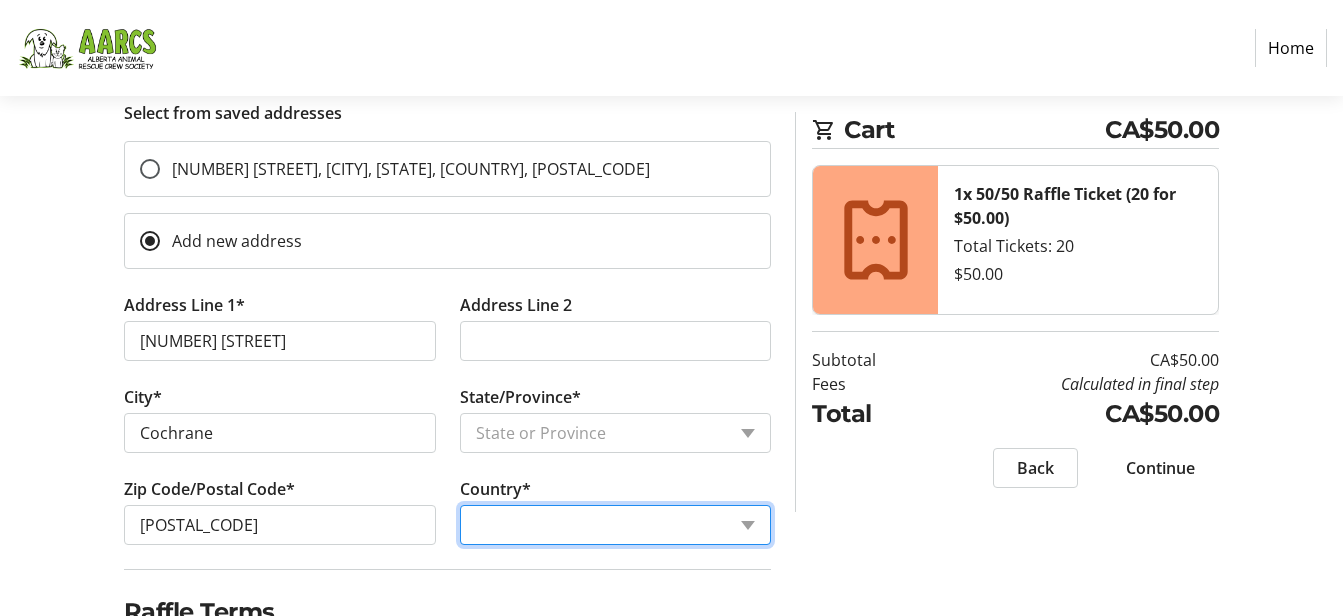 select on "CA" 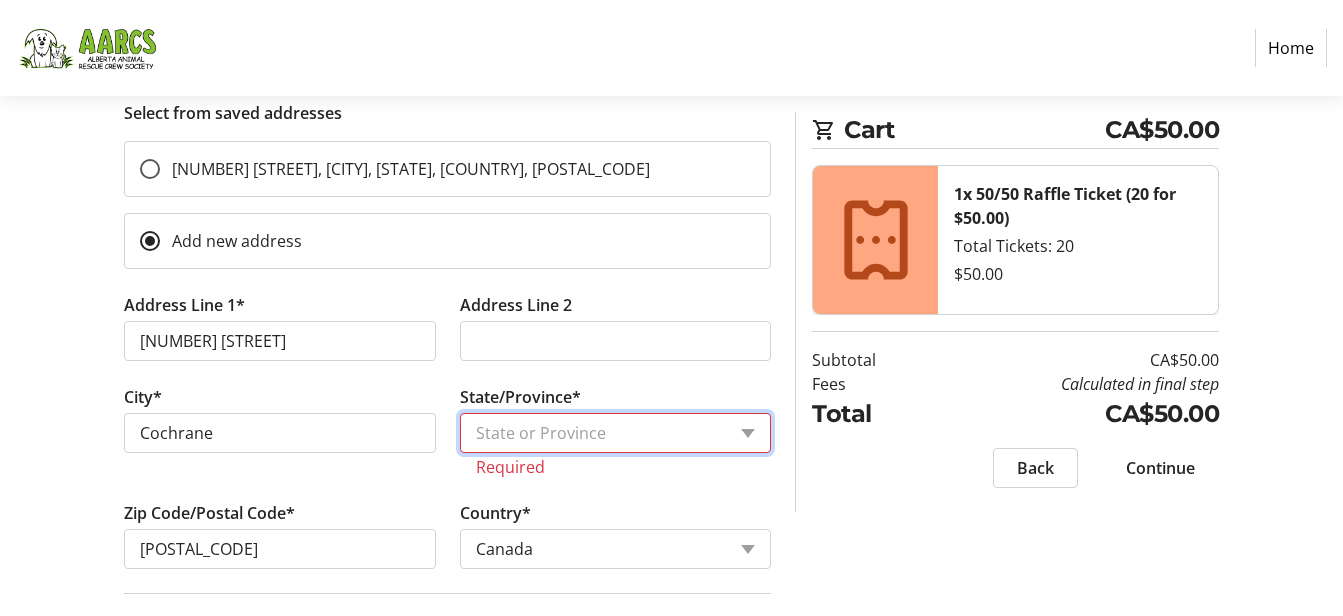 click on "State or Province  State or Province   Alberta   British Columbia   Manitoba   New Brunswick   Newfoundland and Labrador   Nova Scotia   Ontario   Prince Edward Island   Quebec   Saskatchewan   Northwest Territories   Nunavut   Yukon" at bounding box center [616, 433] 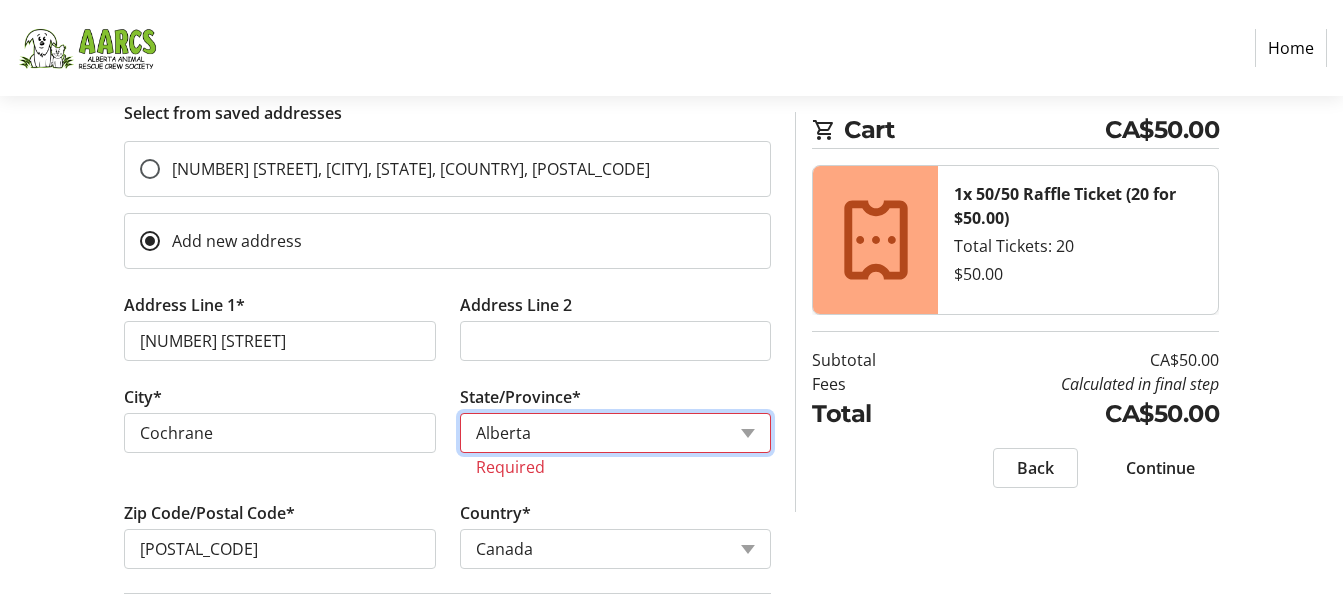 click on "State or Province  State or Province   Alberta   British Columbia   Manitoba   New Brunswick   Newfoundland and Labrador   Nova Scotia   Ontario   Prince Edward Island   Quebec   Saskatchewan   Northwest Territories   Nunavut   Yukon" at bounding box center [616, 433] 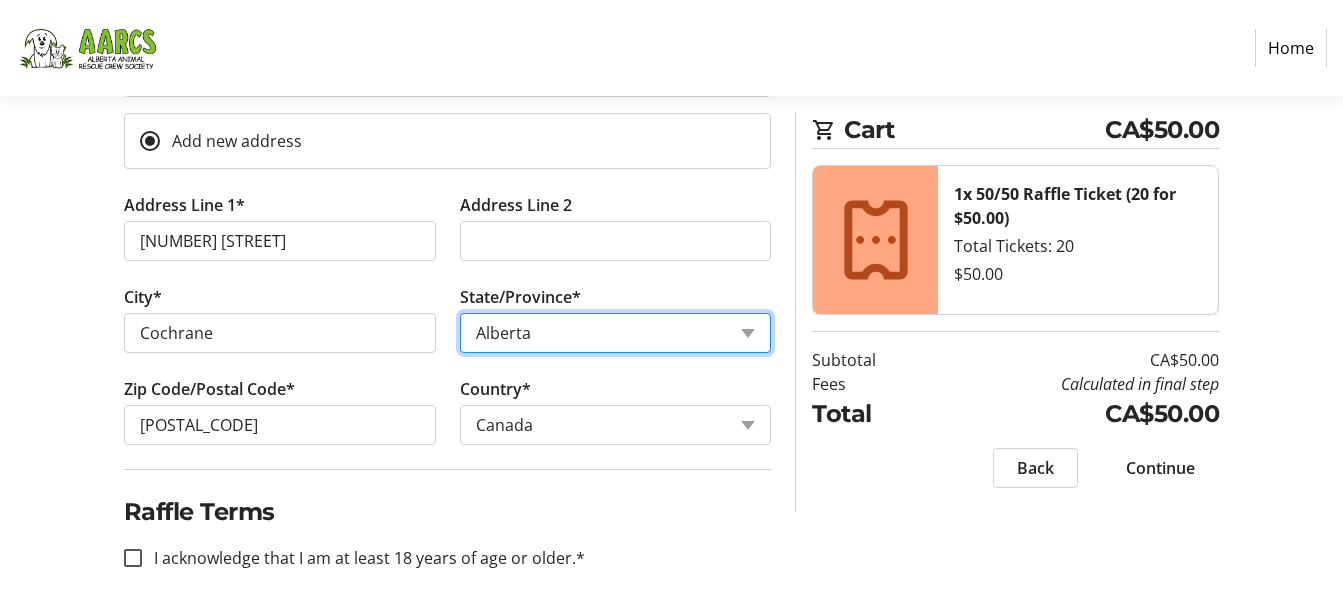 scroll, scrollTop: 802, scrollLeft: 0, axis: vertical 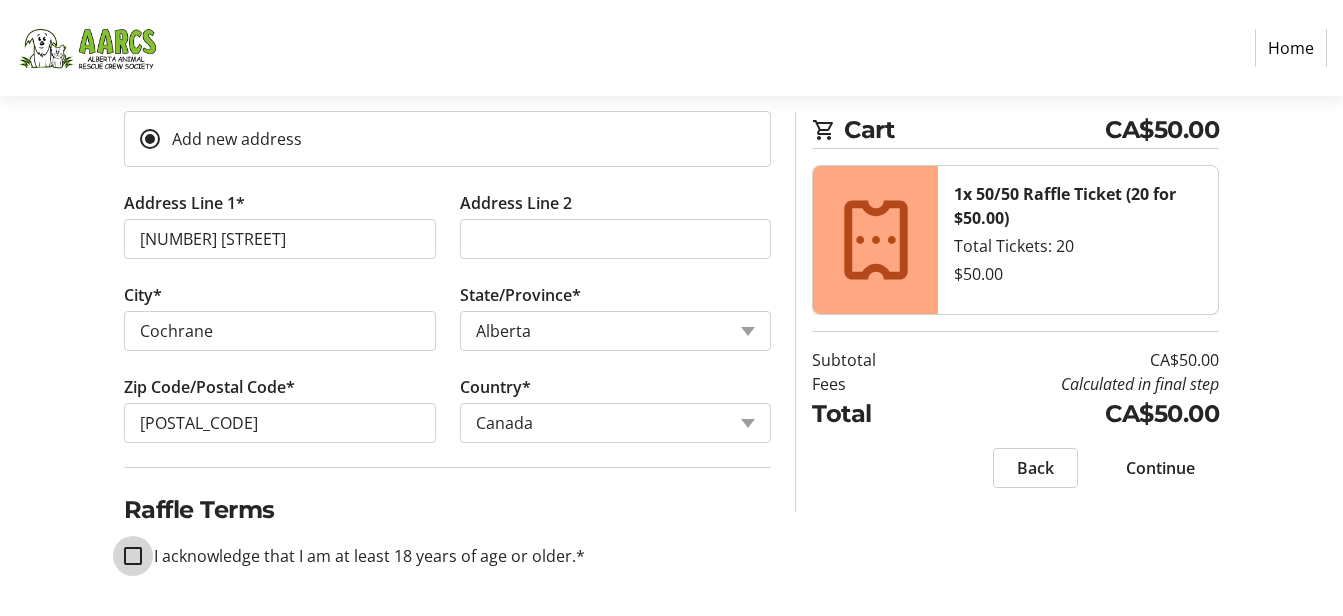 click on "I acknowledge that I am at least 18 years of age or older.*" at bounding box center (133, 556) 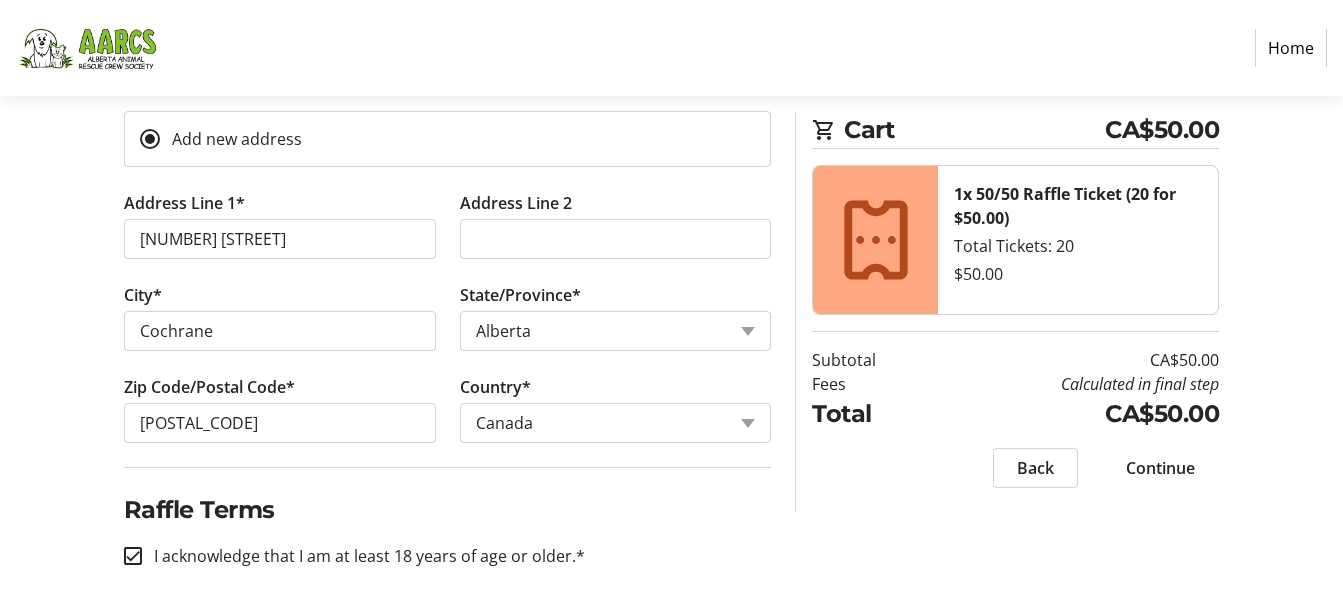 checkbox on "true" 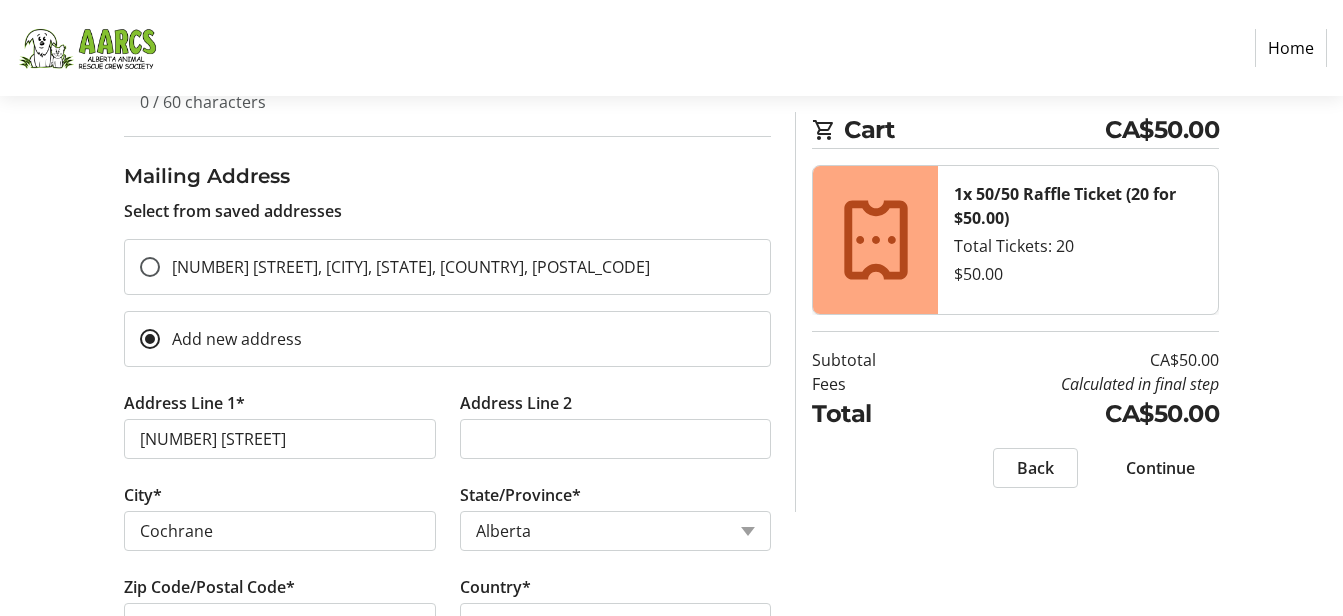click on "Continue" 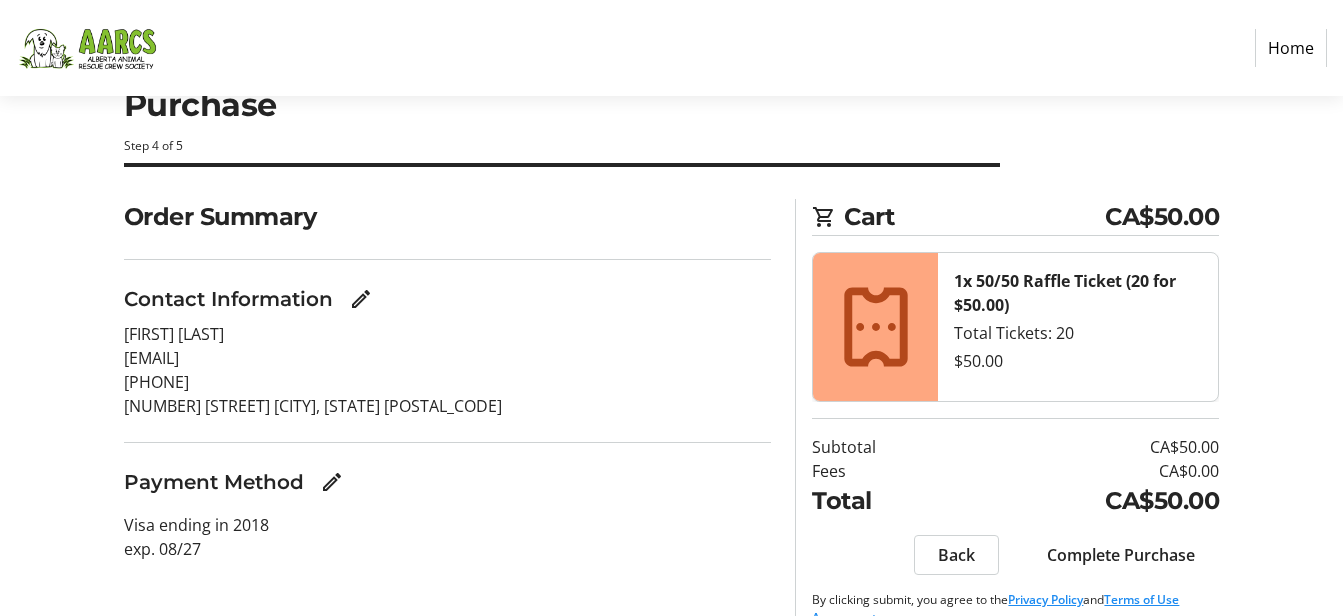 scroll, scrollTop: 98, scrollLeft: 0, axis: vertical 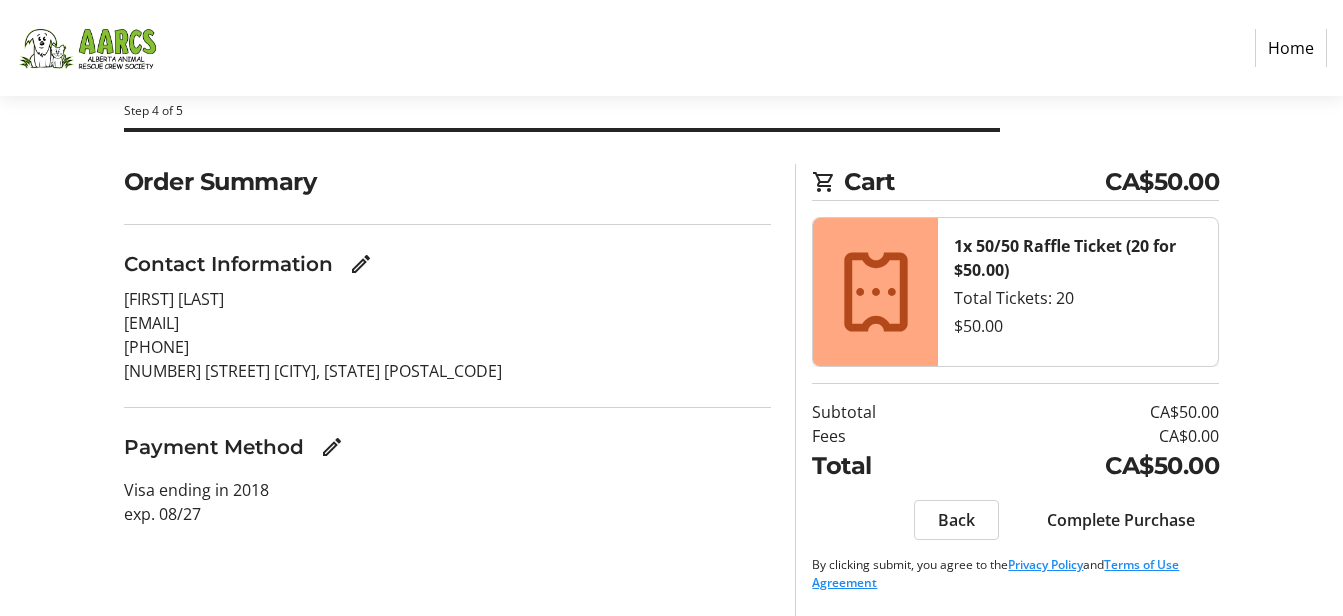 click on "Complete Purchase" 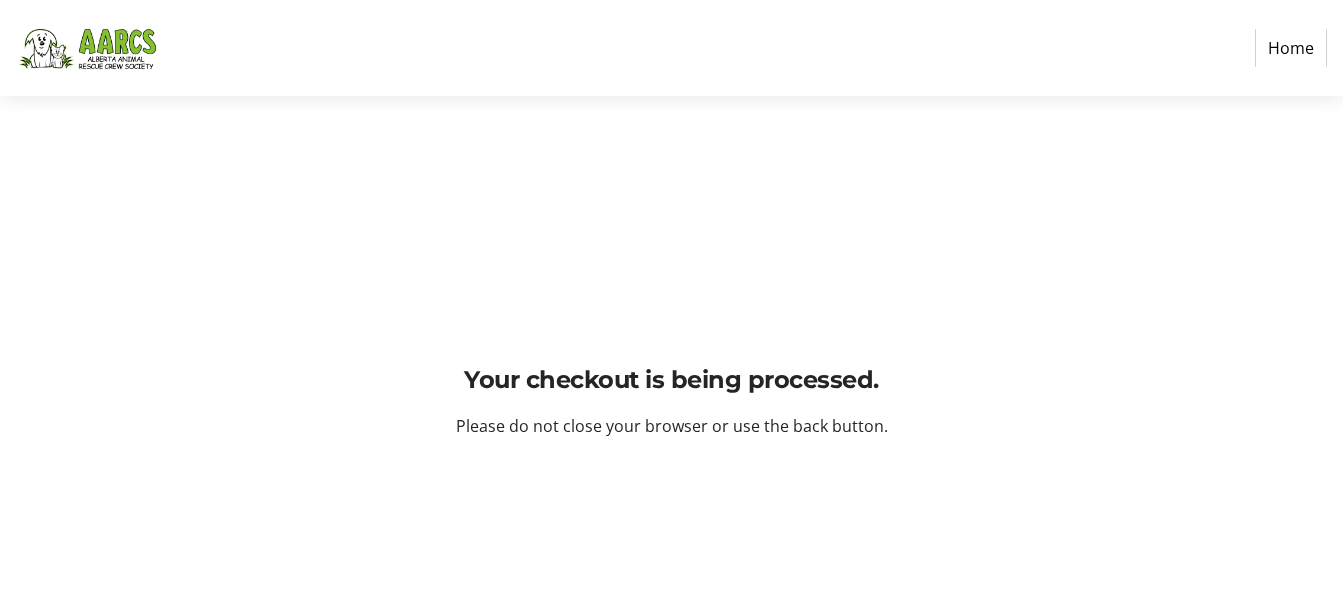 scroll, scrollTop: 0, scrollLeft: 0, axis: both 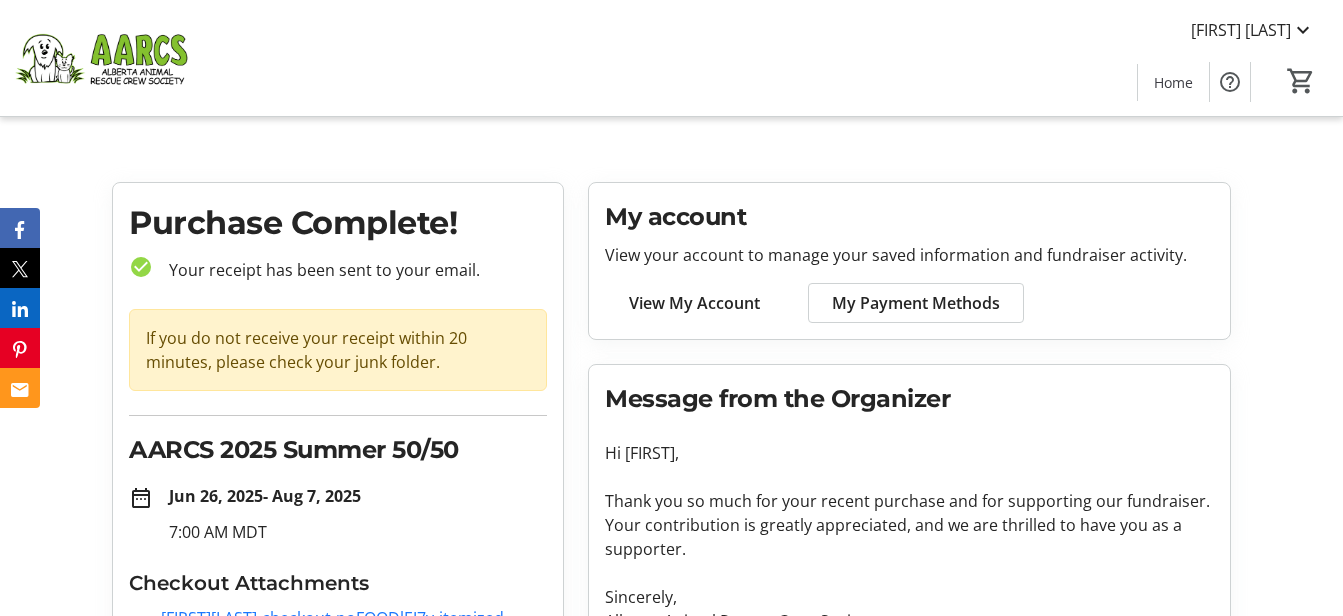 click on "View My Account" 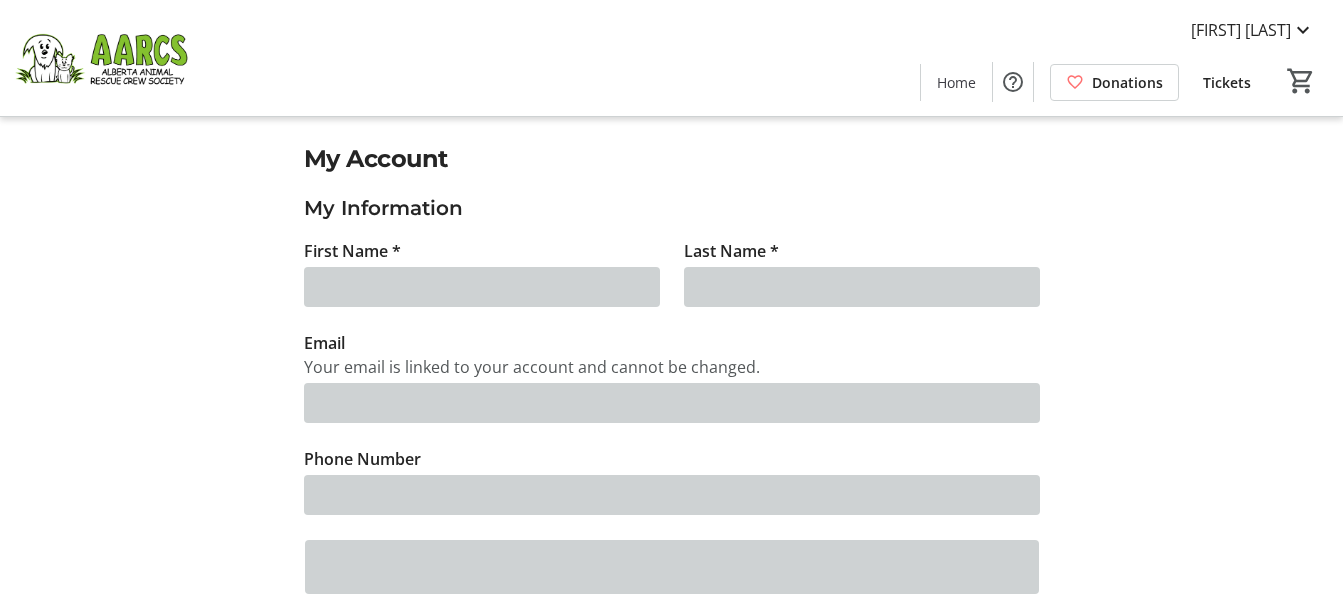 type on "[FIRST]" 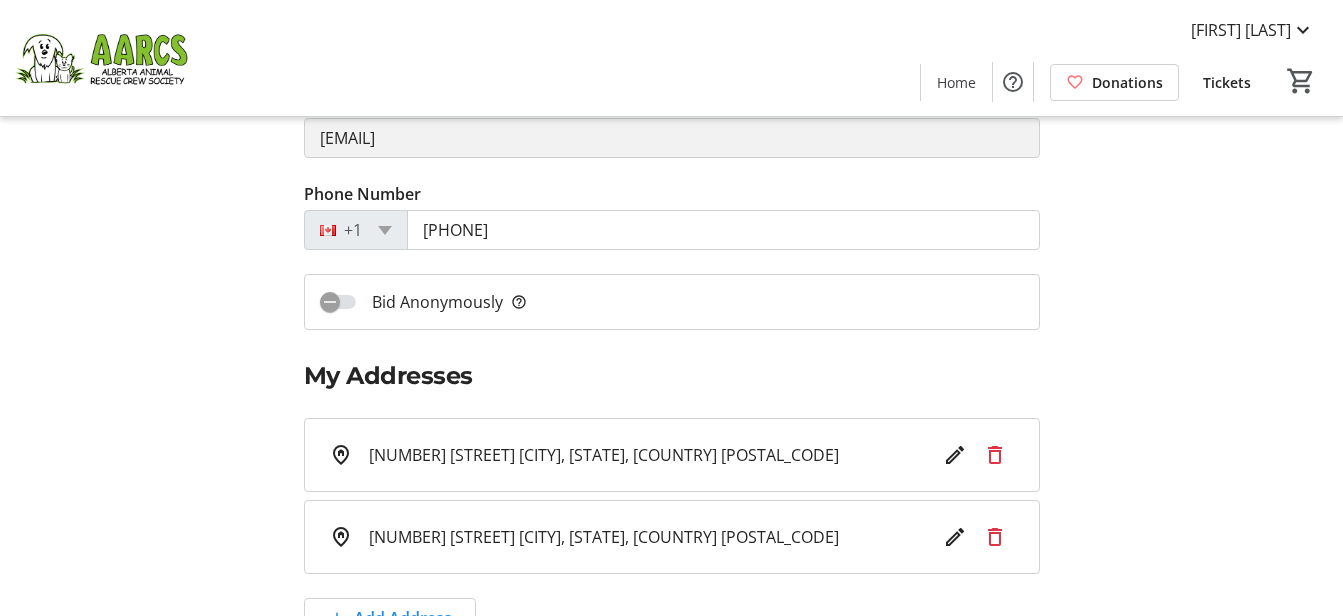 scroll, scrollTop: 300, scrollLeft: 0, axis: vertical 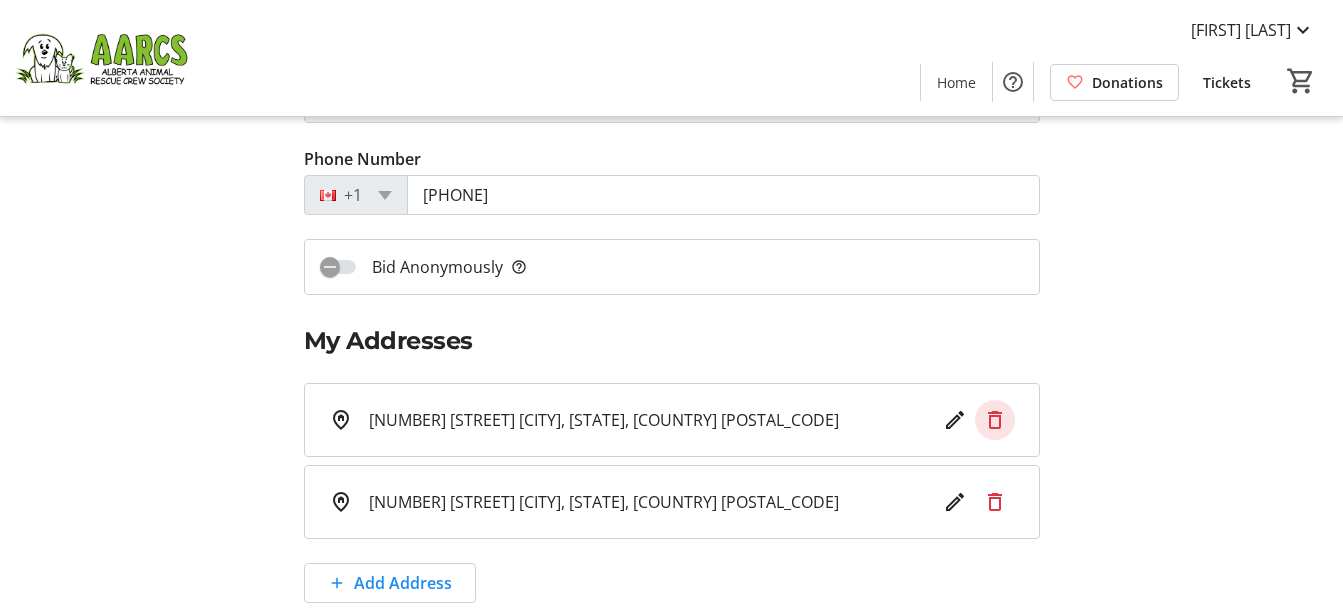click 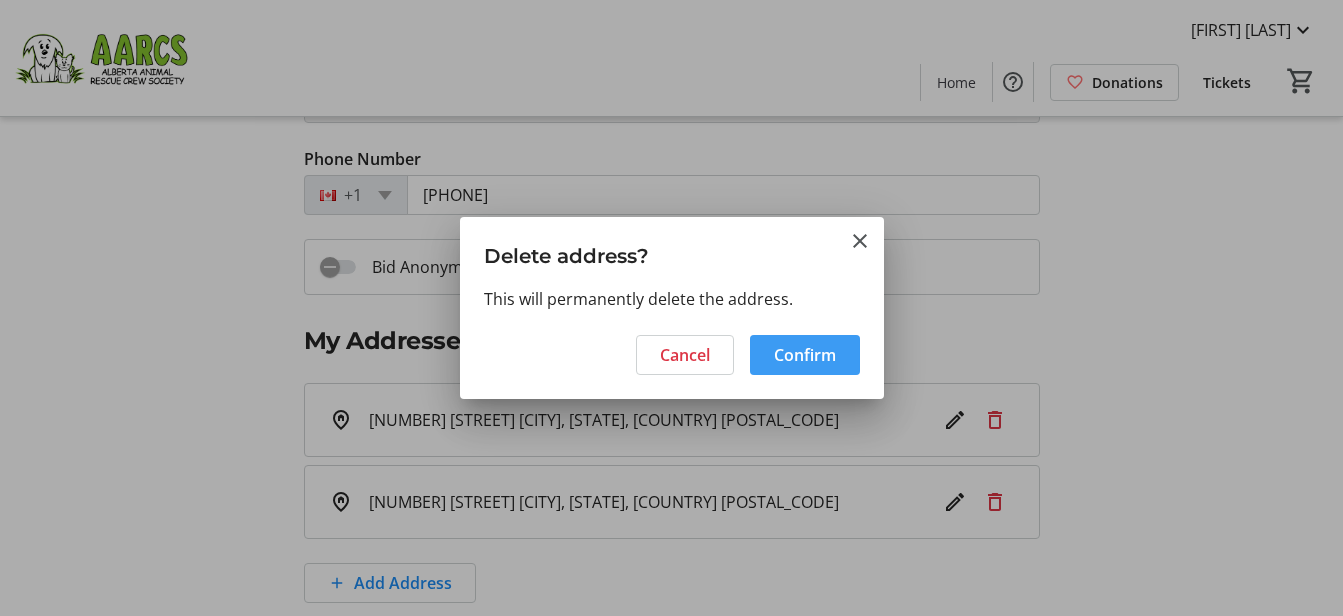 click on "Confirm" at bounding box center (805, 355) 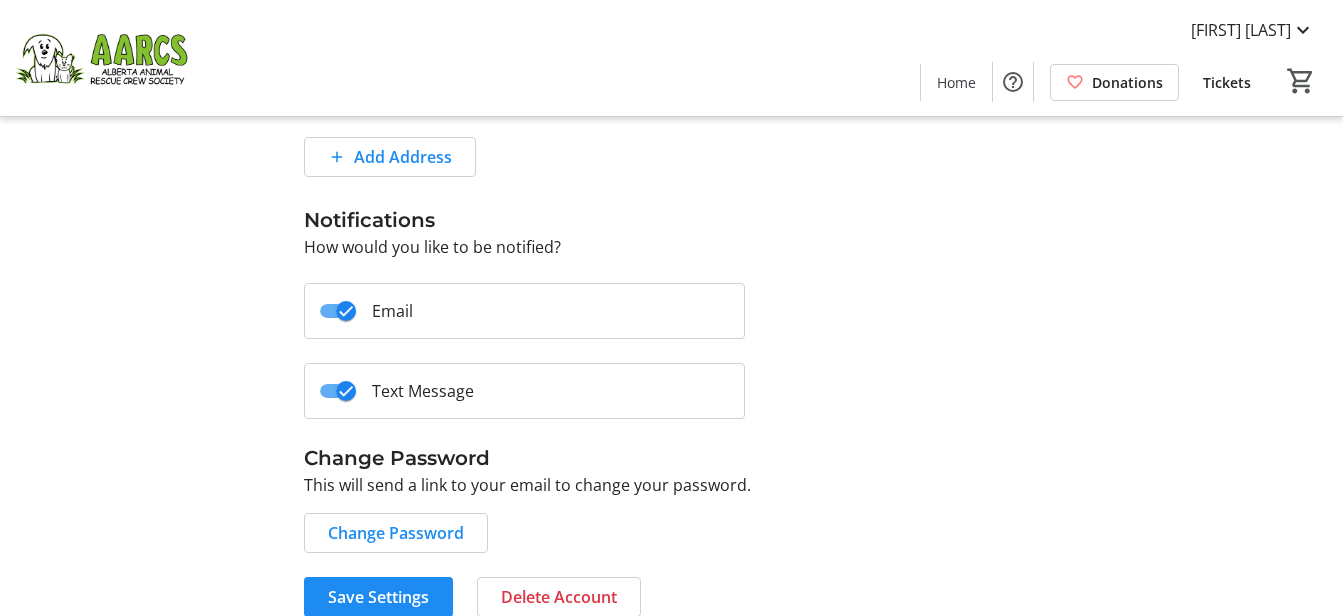 scroll, scrollTop: 669, scrollLeft: 0, axis: vertical 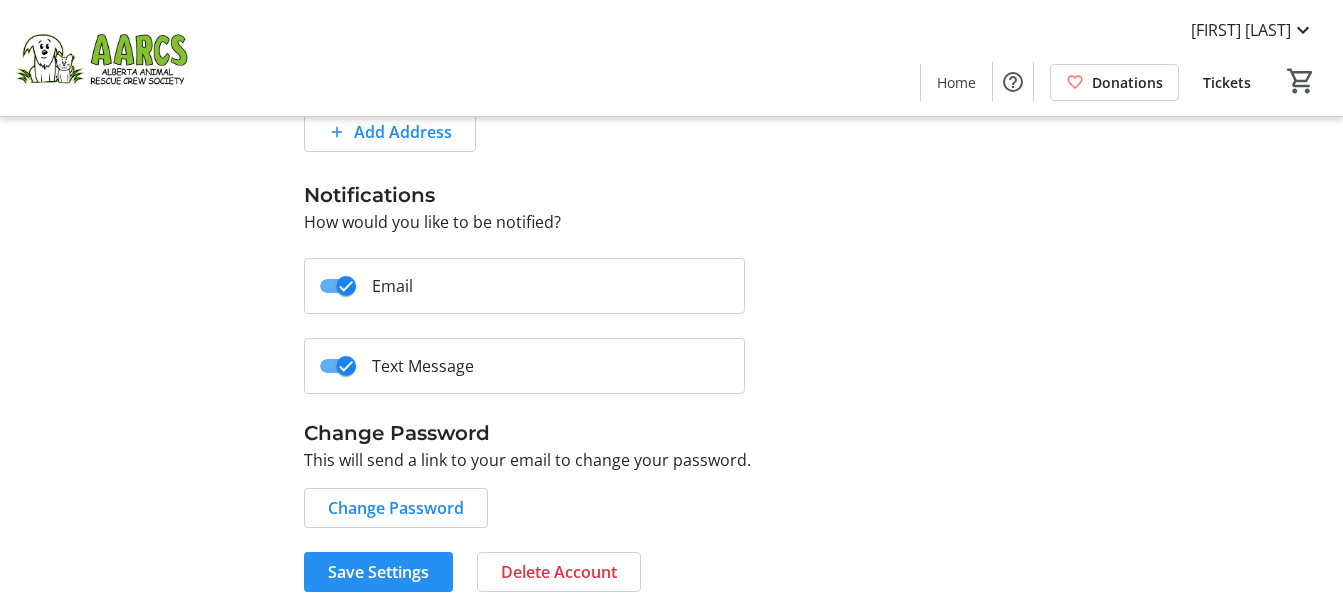 click on "Save Settings" 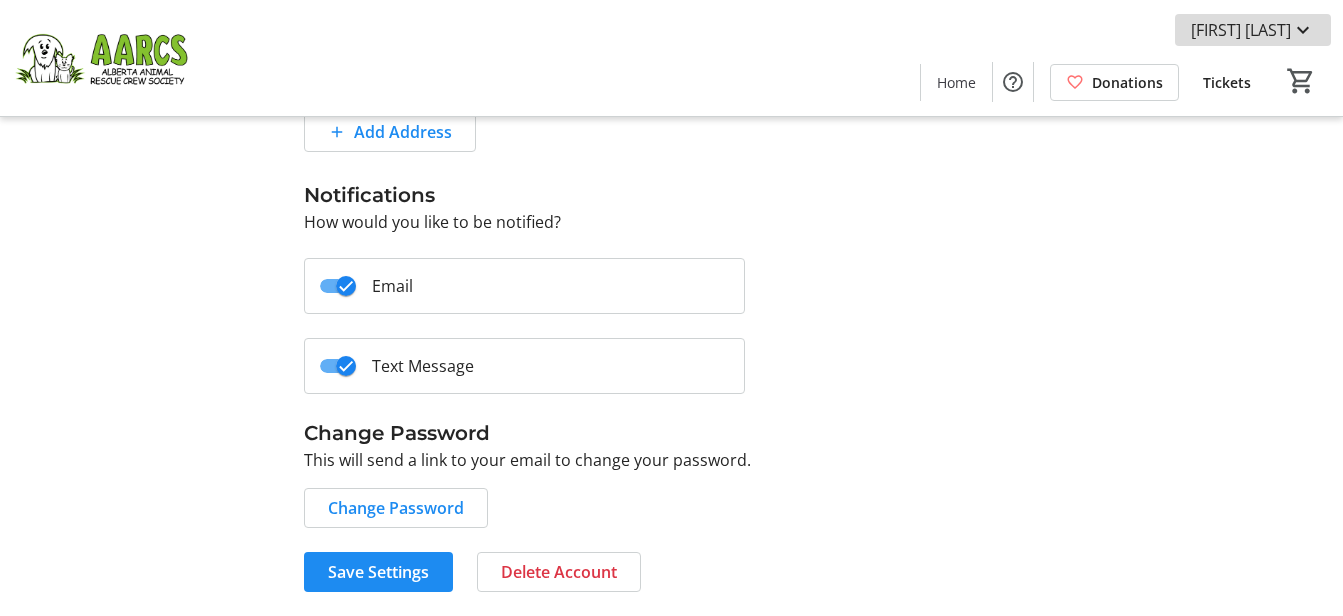 click 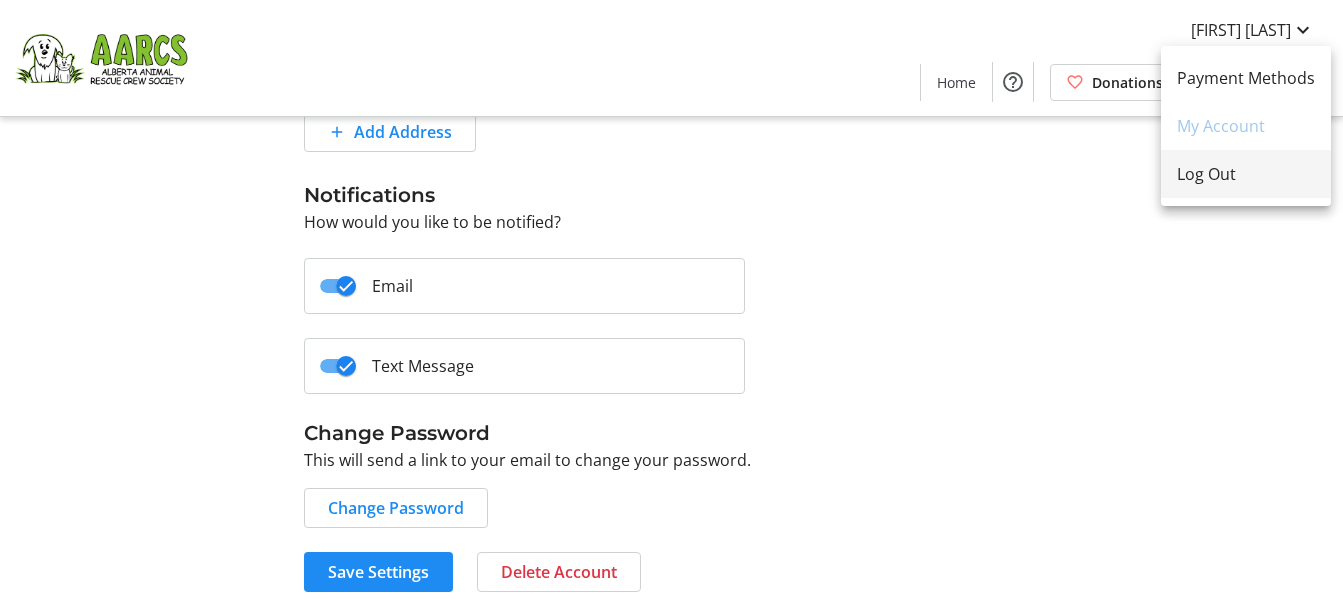 click on "Log Out" at bounding box center [1246, 174] 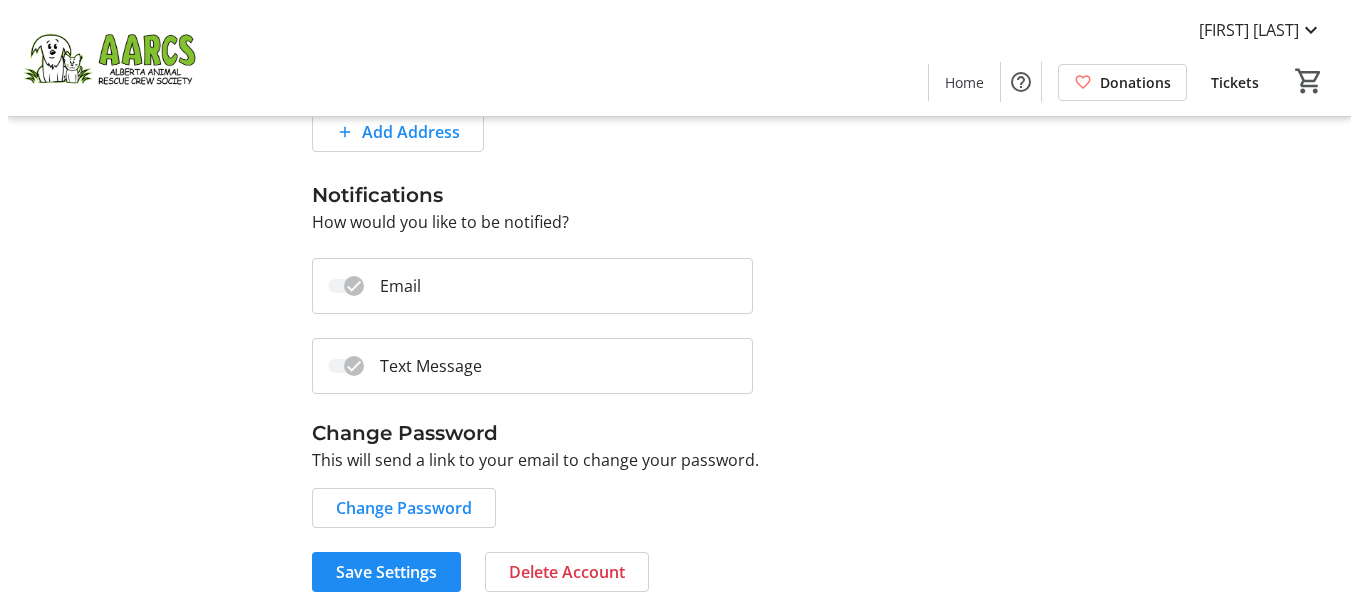 scroll, scrollTop: 0, scrollLeft: 0, axis: both 